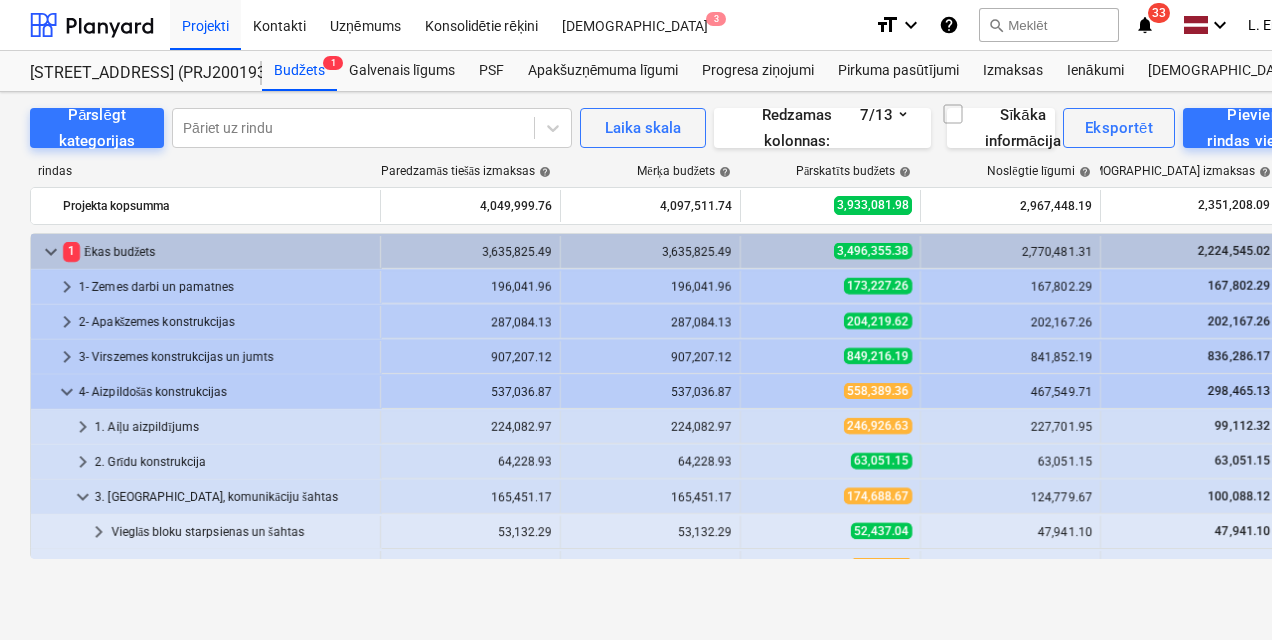 scroll, scrollTop: 0, scrollLeft: 0, axis: both 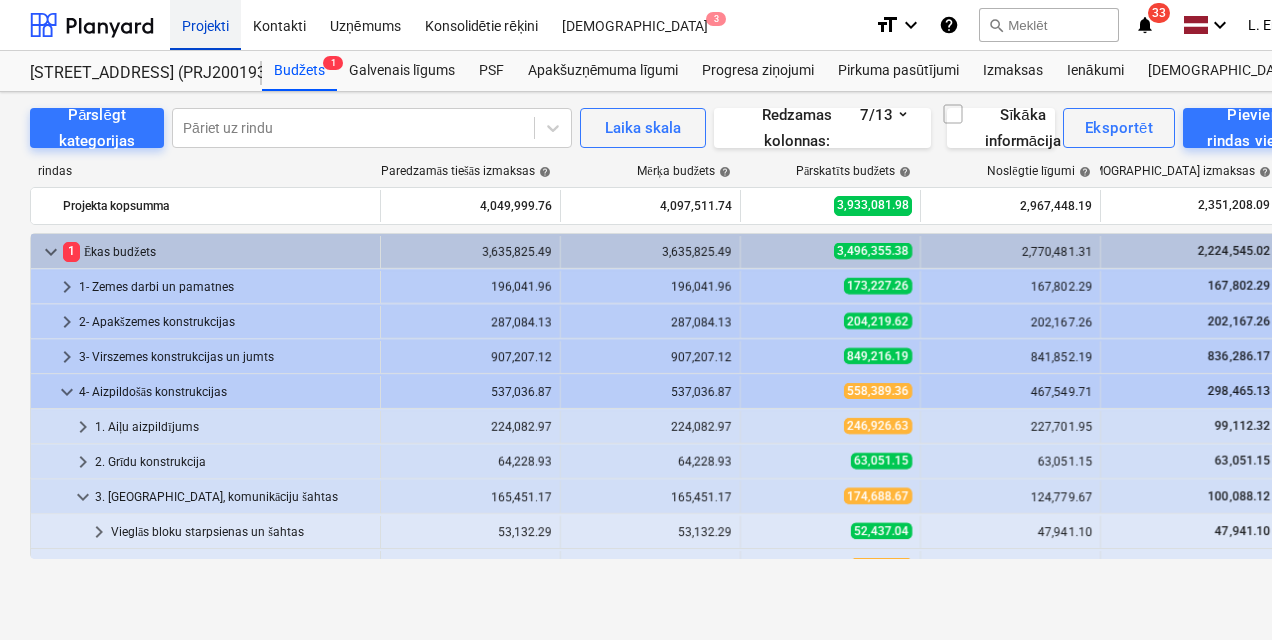 click on "Projekti" at bounding box center (205, 24) 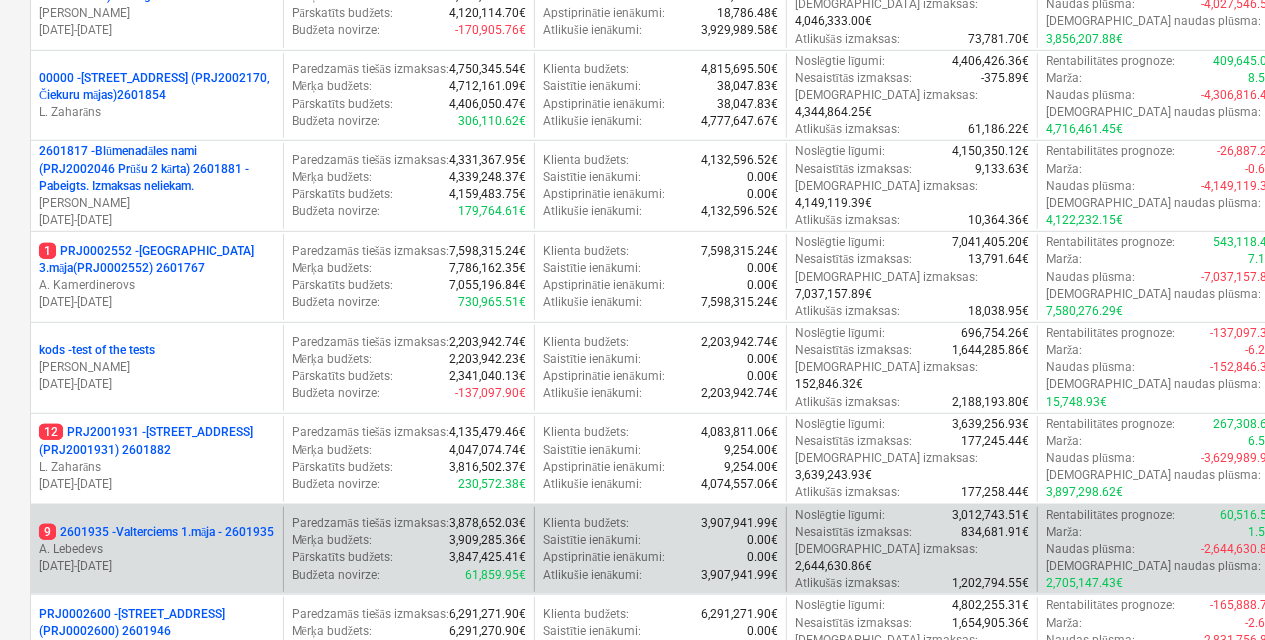 scroll, scrollTop: 500, scrollLeft: 0, axis: vertical 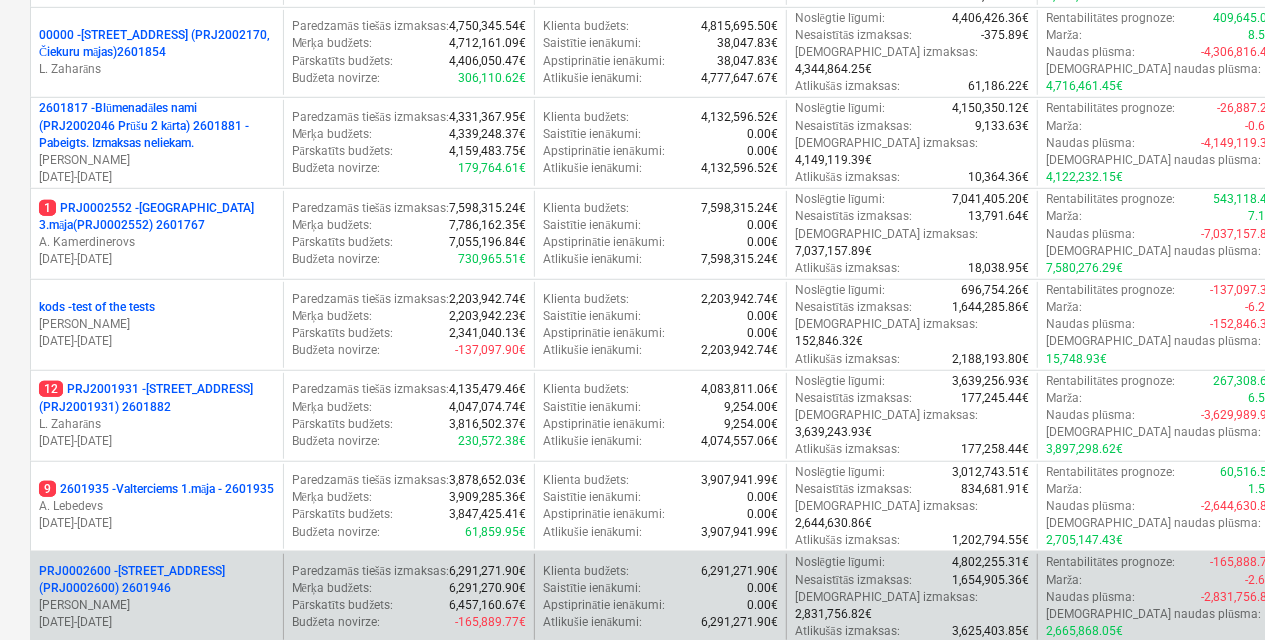 click on "PRJ0002600 -  [STREET_ADDRESS](PRJ0002600) 2601946" at bounding box center (157, 580) 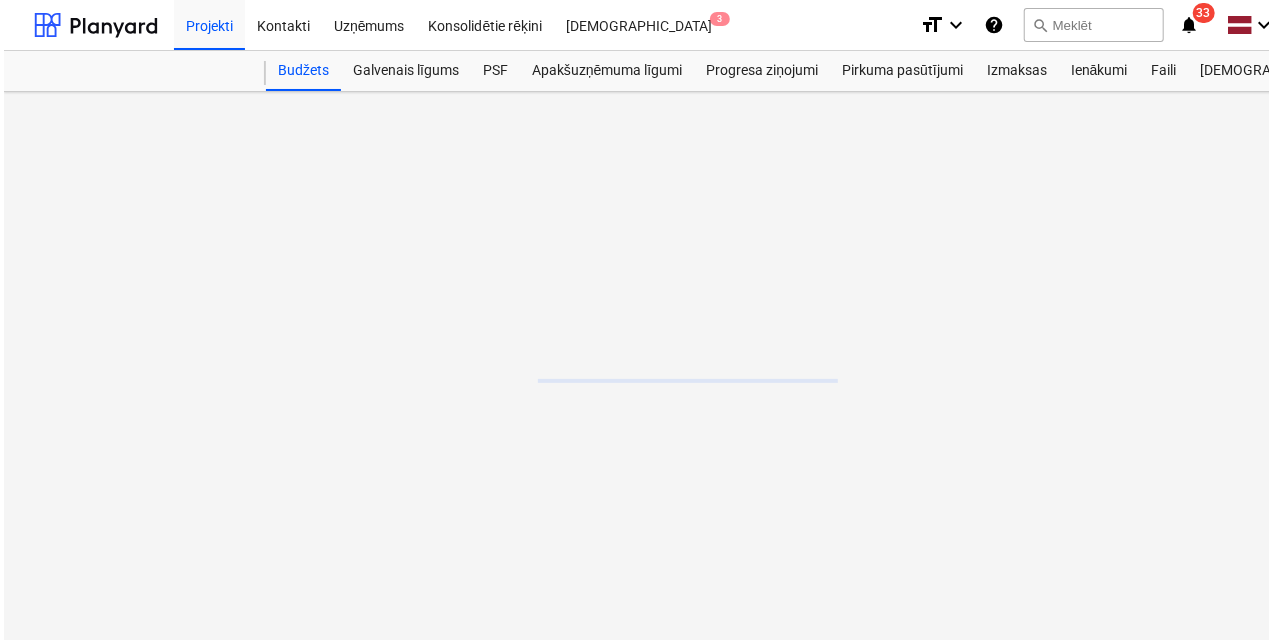 scroll, scrollTop: 0, scrollLeft: 0, axis: both 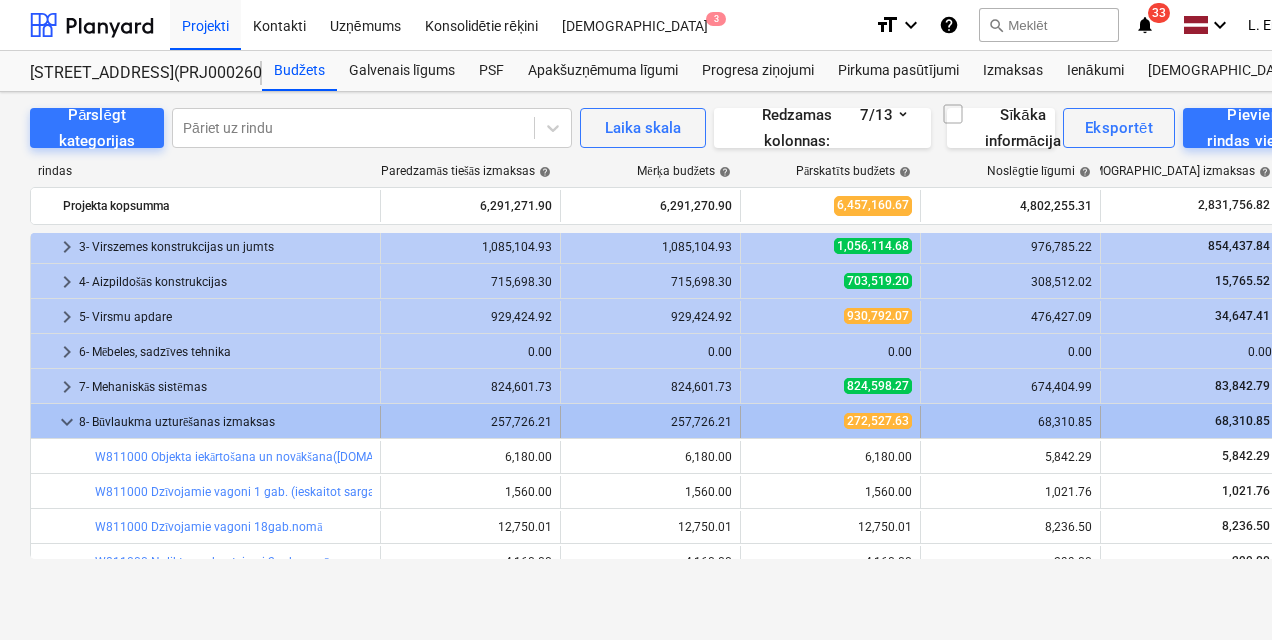 click on "keyboard_arrow_down" at bounding box center (67, 422) 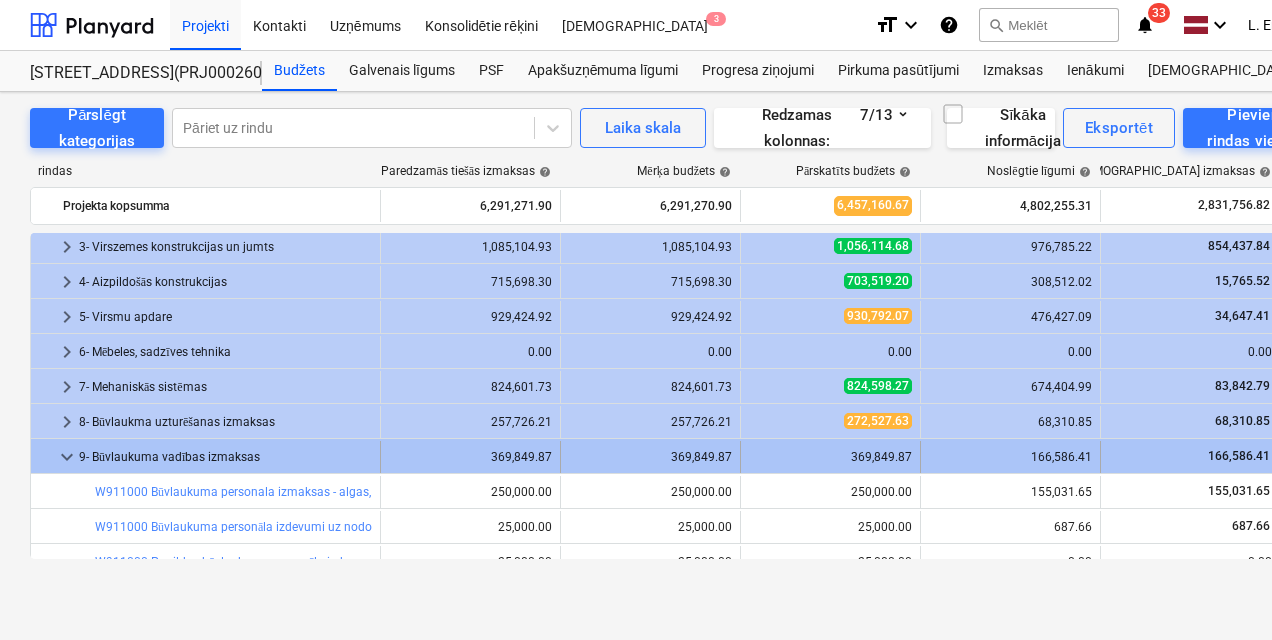 click on "keyboard_arrow_down" at bounding box center (67, 457) 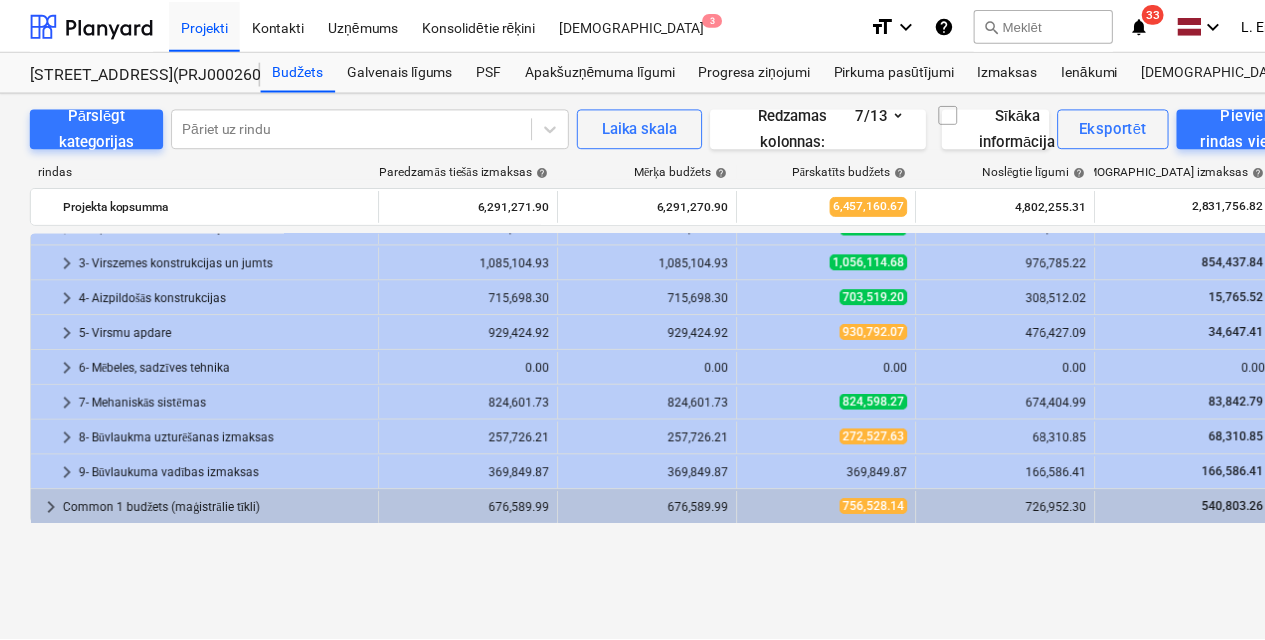scroll, scrollTop: 0, scrollLeft: 0, axis: both 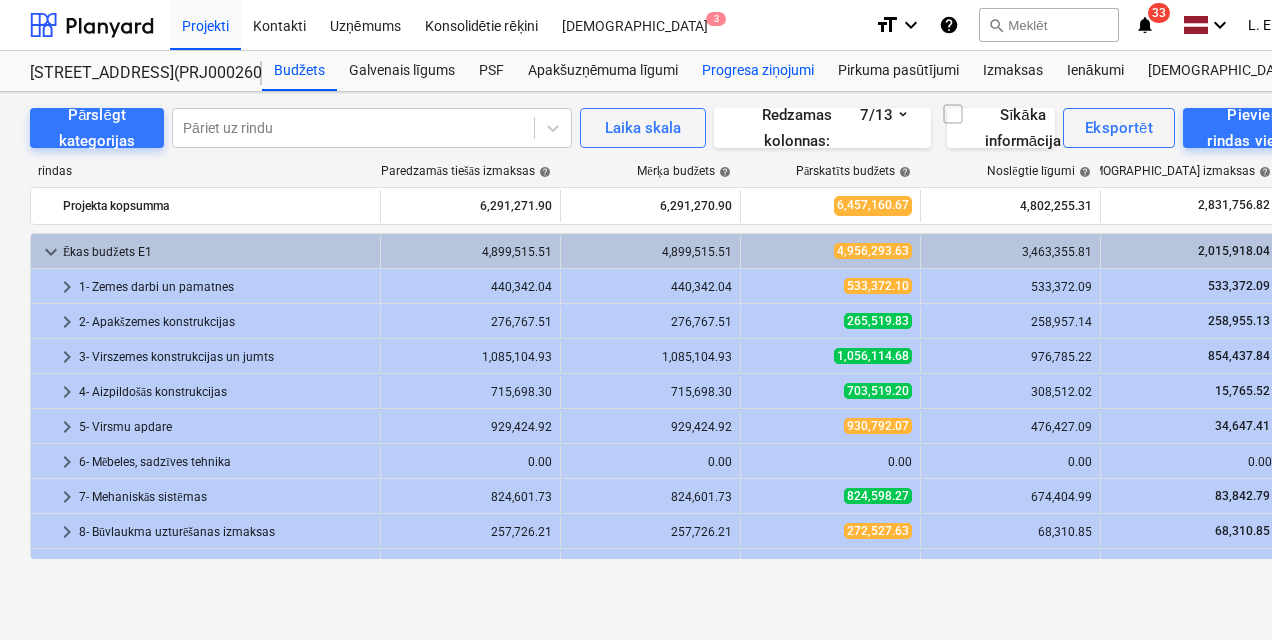 click on "Progresa ziņojumi" at bounding box center (758, 71) 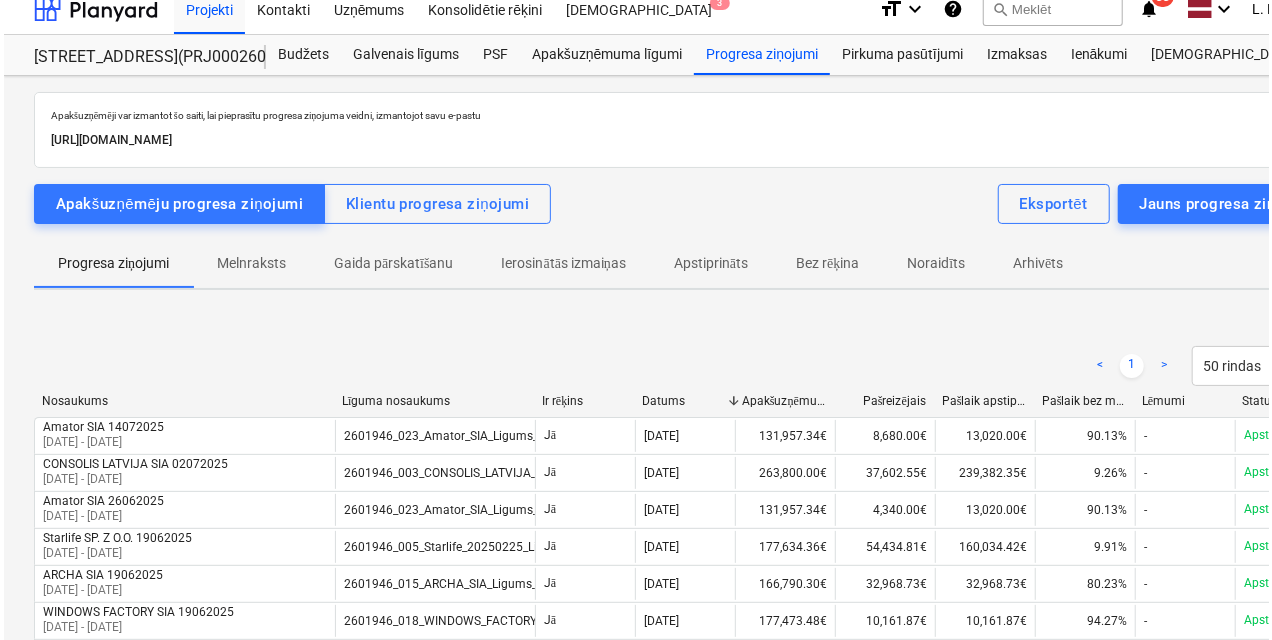 scroll, scrollTop: 0, scrollLeft: 0, axis: both 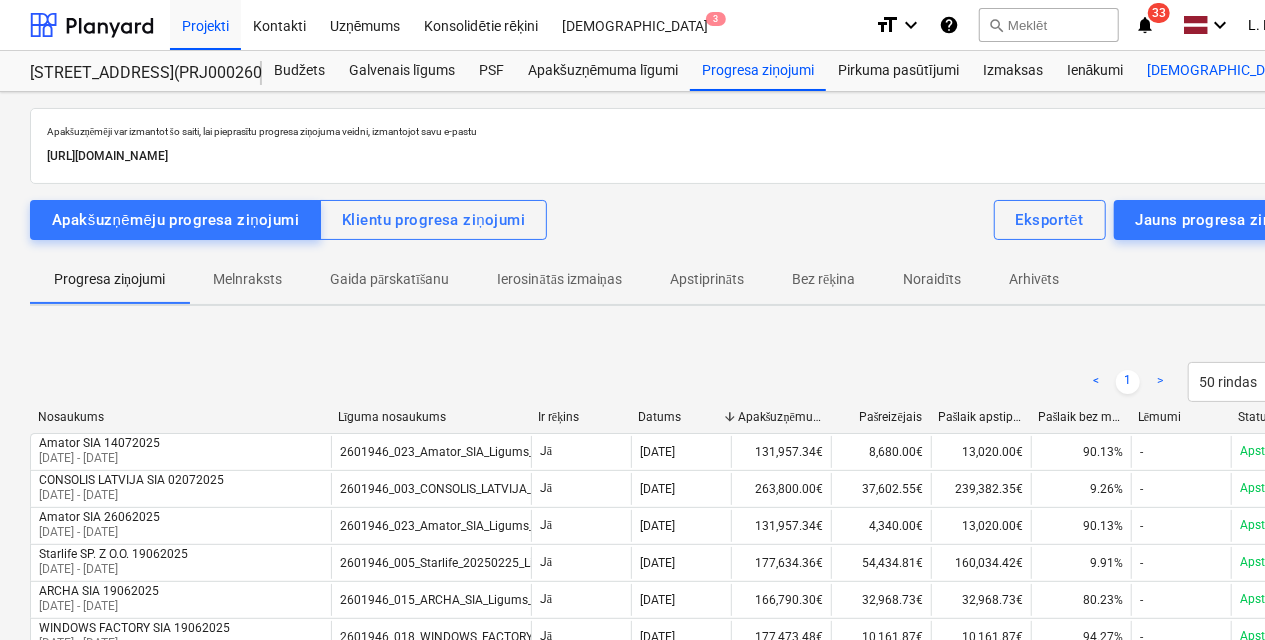 click on "Vairāk keyboard_arrow_down" at bounding box center (1233, 71) 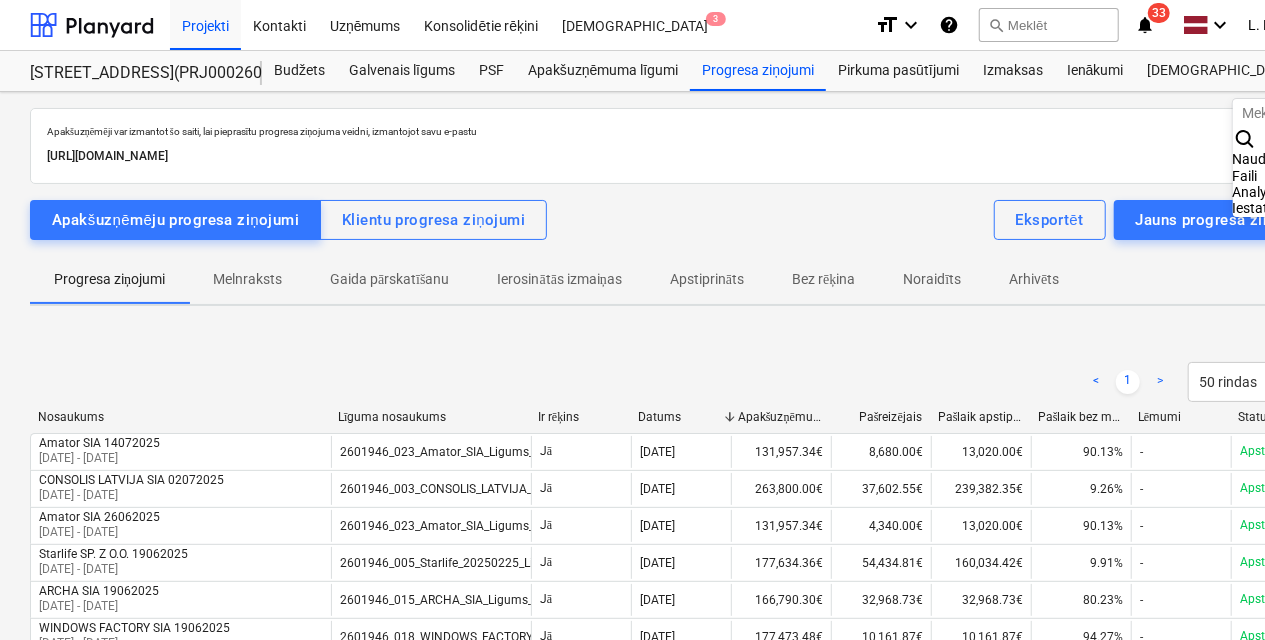 click on "Naudas plūsma" at bounding box center (1281, 159) 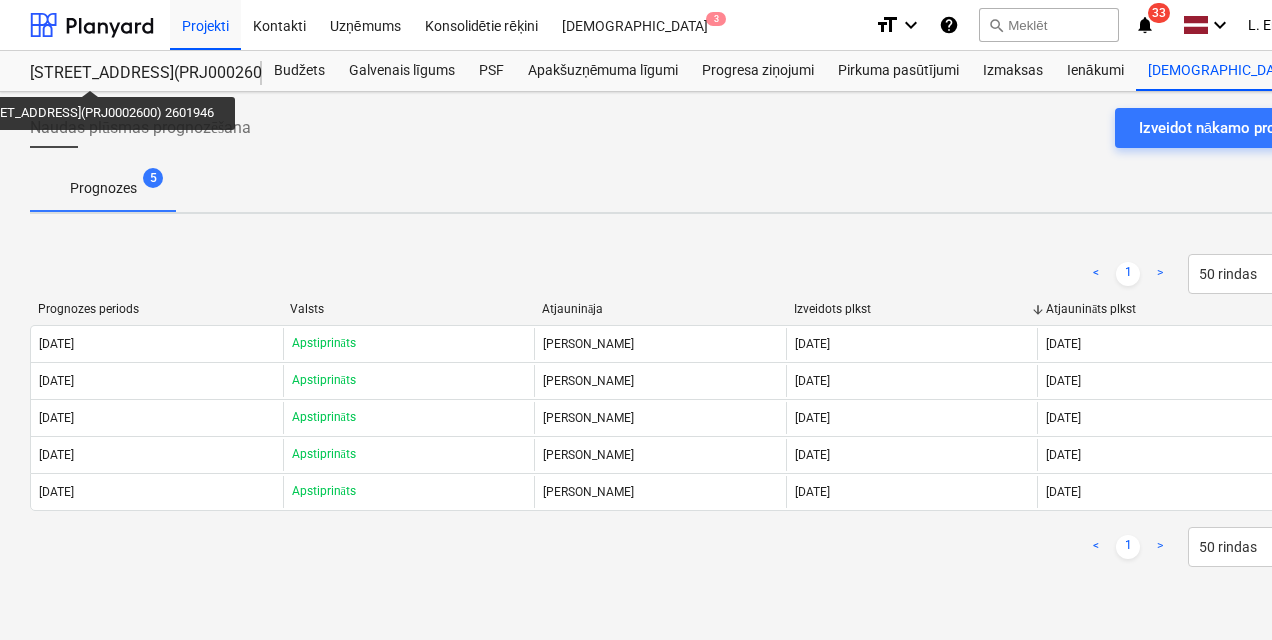 click on "[STREET_ADDRESS](PRJ0002600) 2601946" at bounding box center (134, 73) 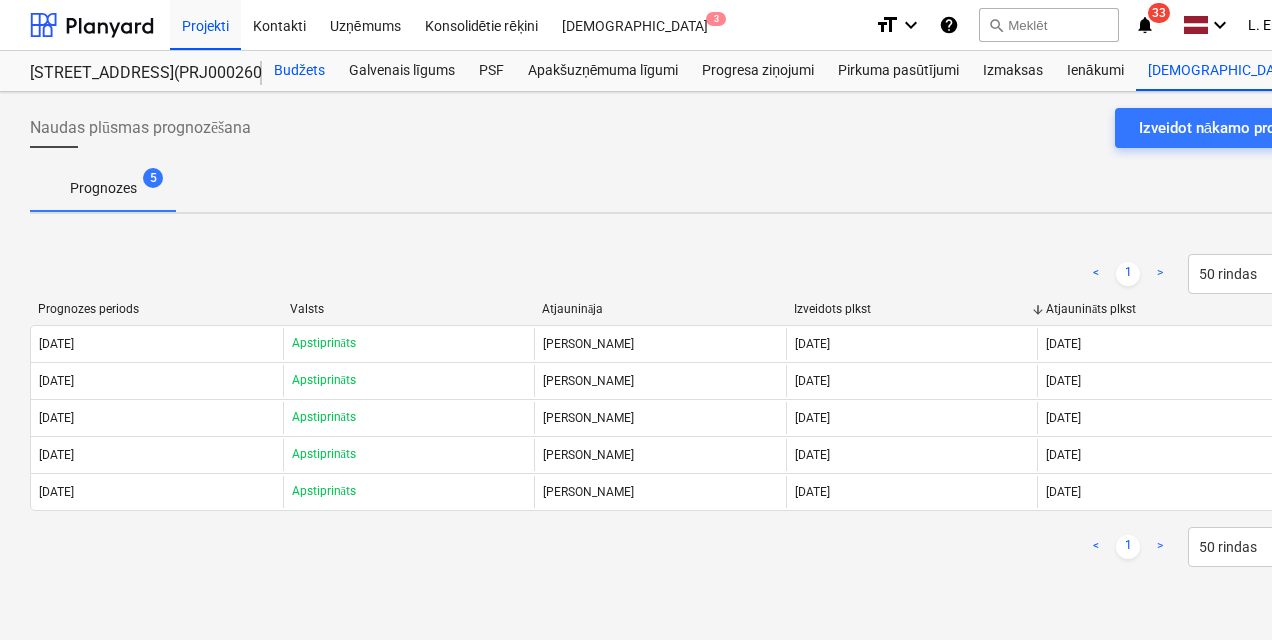 click on "Budžets" at bounding box center (299, 71) 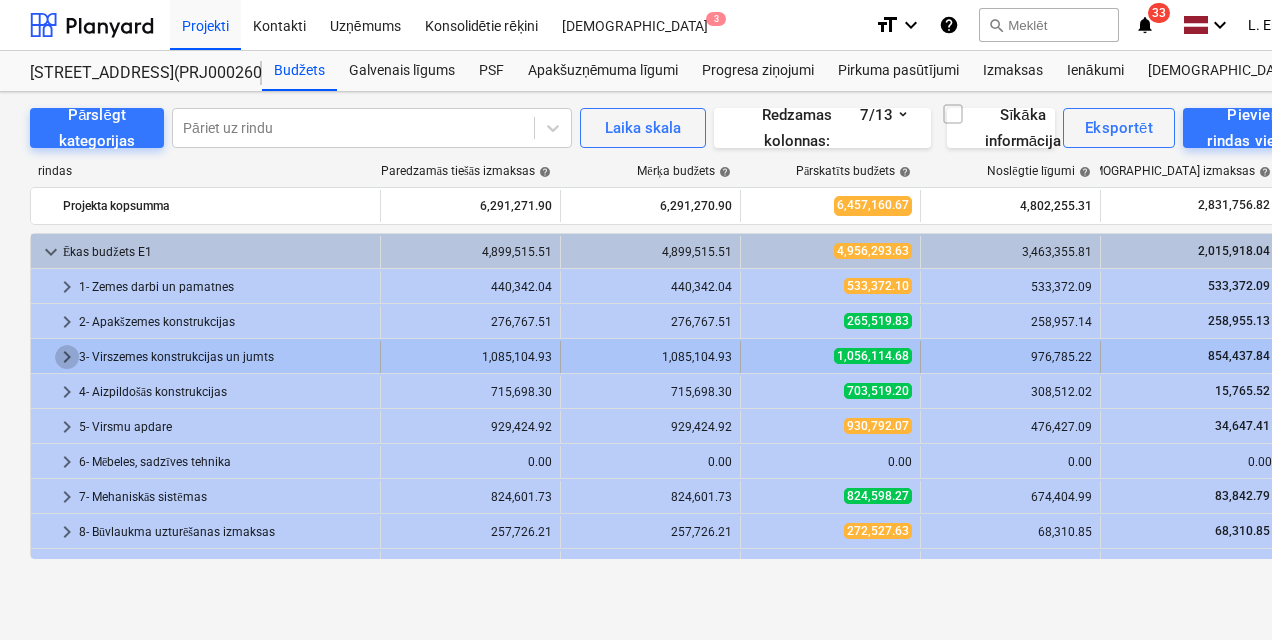 click on "keyboard_arrow_right" at bounding box center [67, 357] 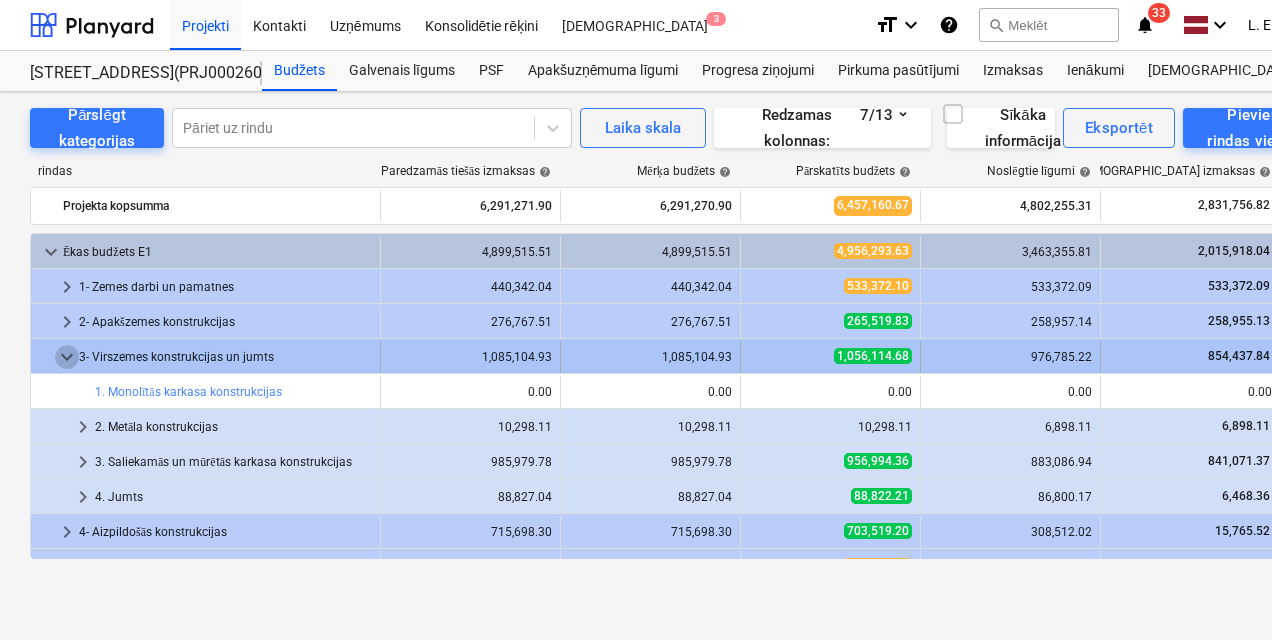 click on "keyboard_arrow_down" at bounding box center [67, 357] 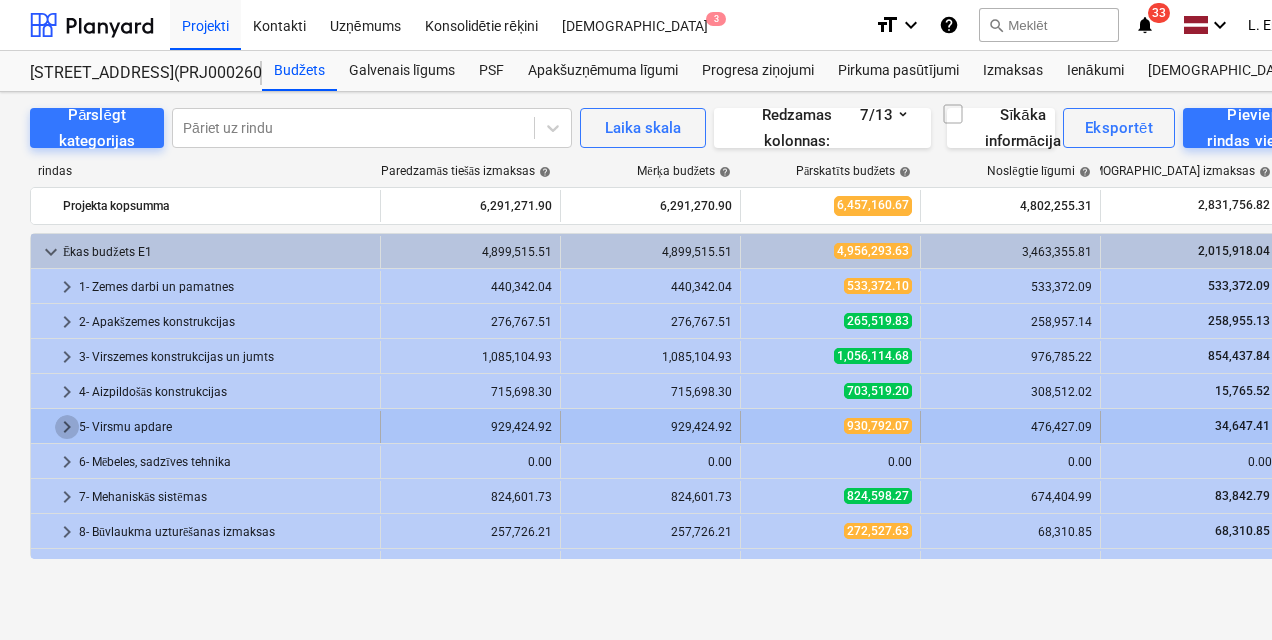 click on "keyboard_arrow_right" at bounding box center [67, 427] 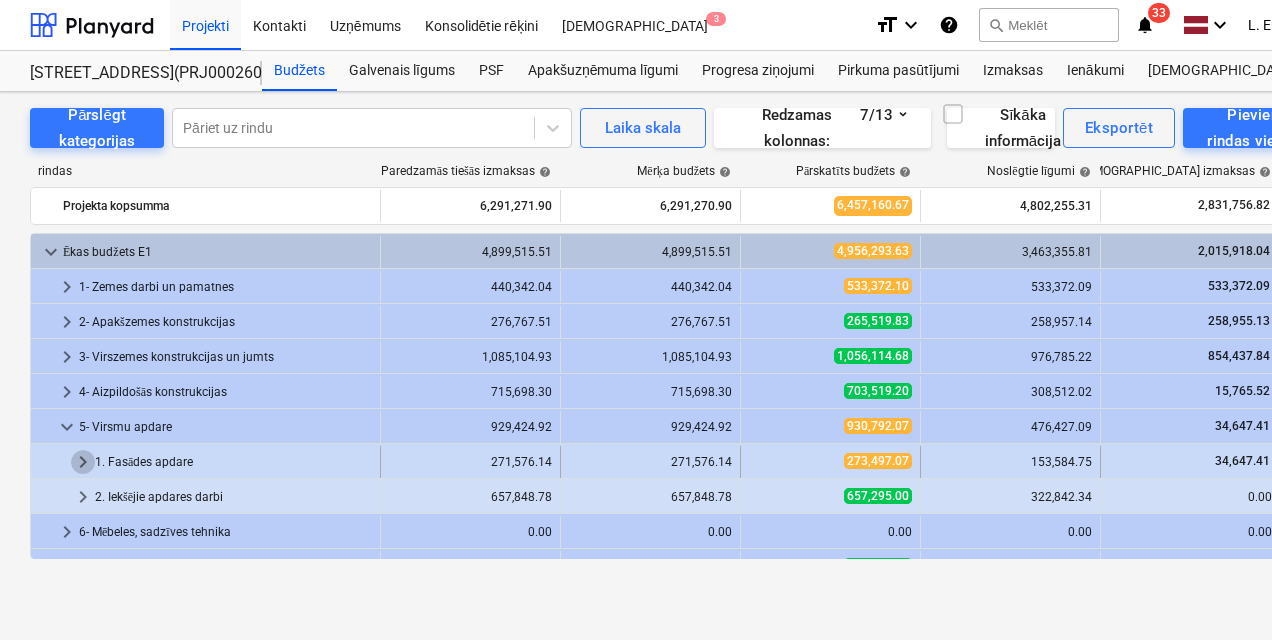 click on "keyboard_arrow_right" at bounding box center (83, 462) 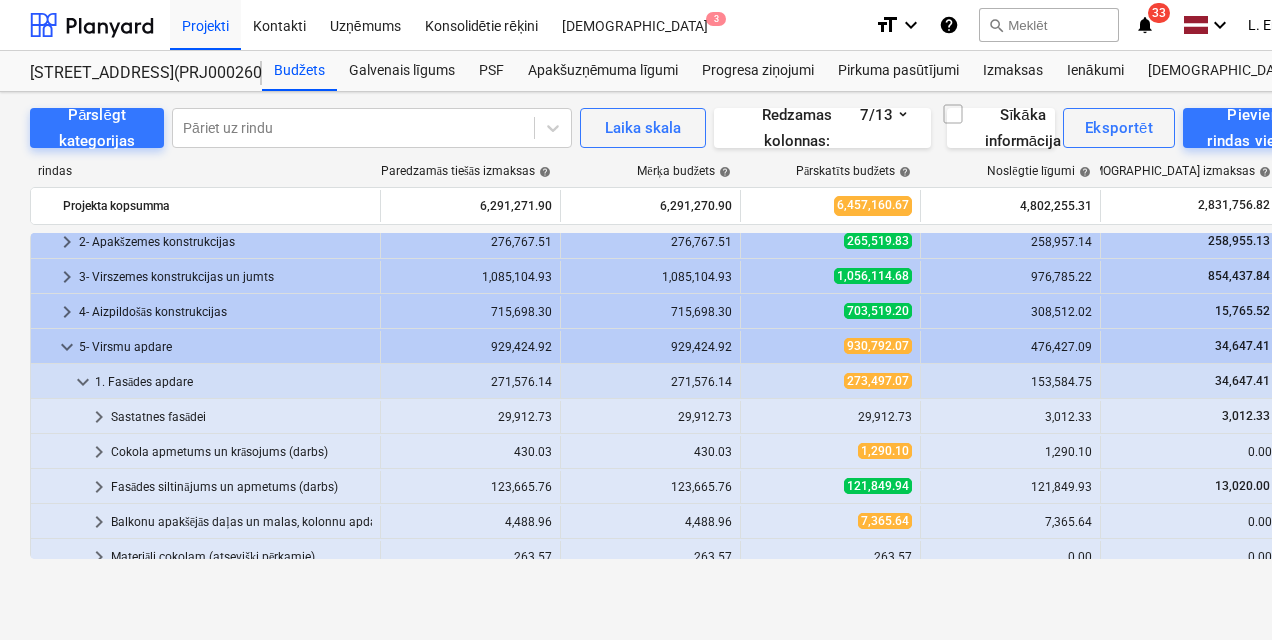 scroll, scrollTop: 120, scrollLeft: 0, axis: vertical 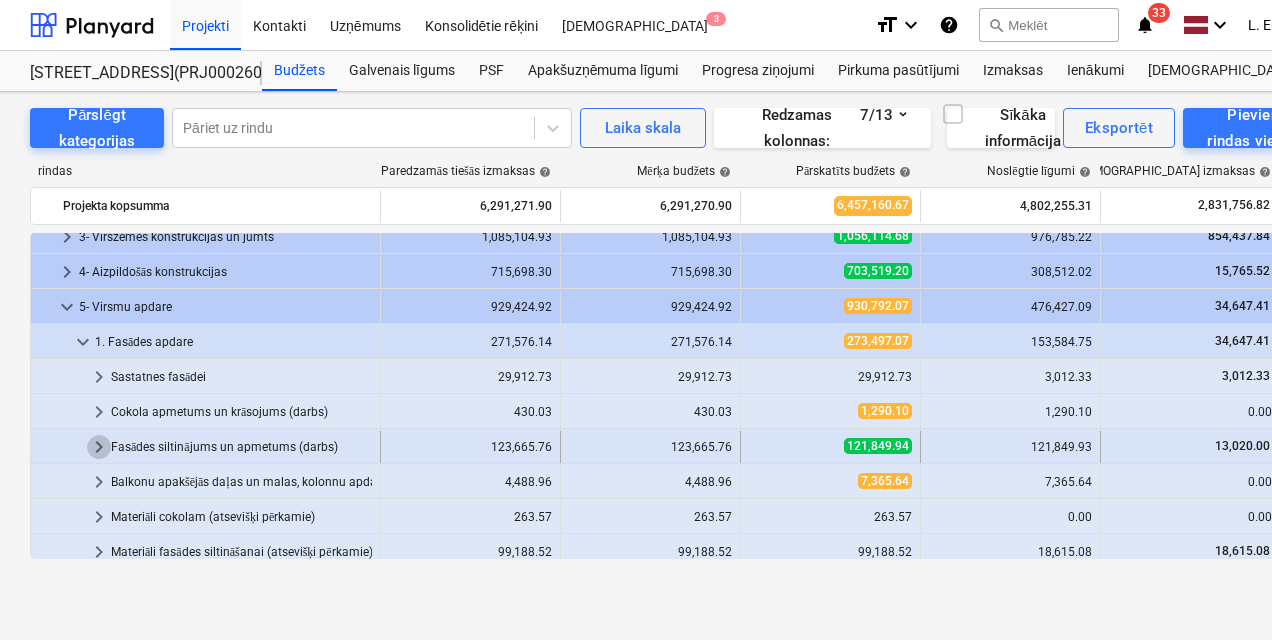 click on "keyboard_arrow_right" at bounding box center [99, 447] 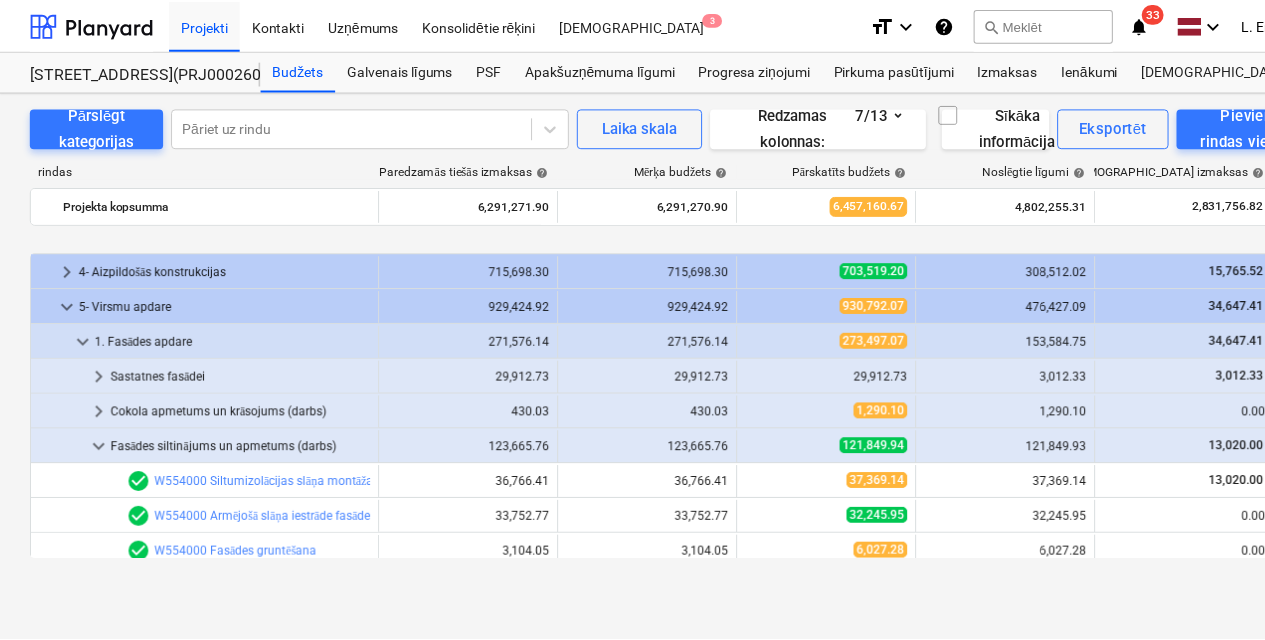 scroll, scrollTop: 200, scrollLeft: 0, axis: vertical 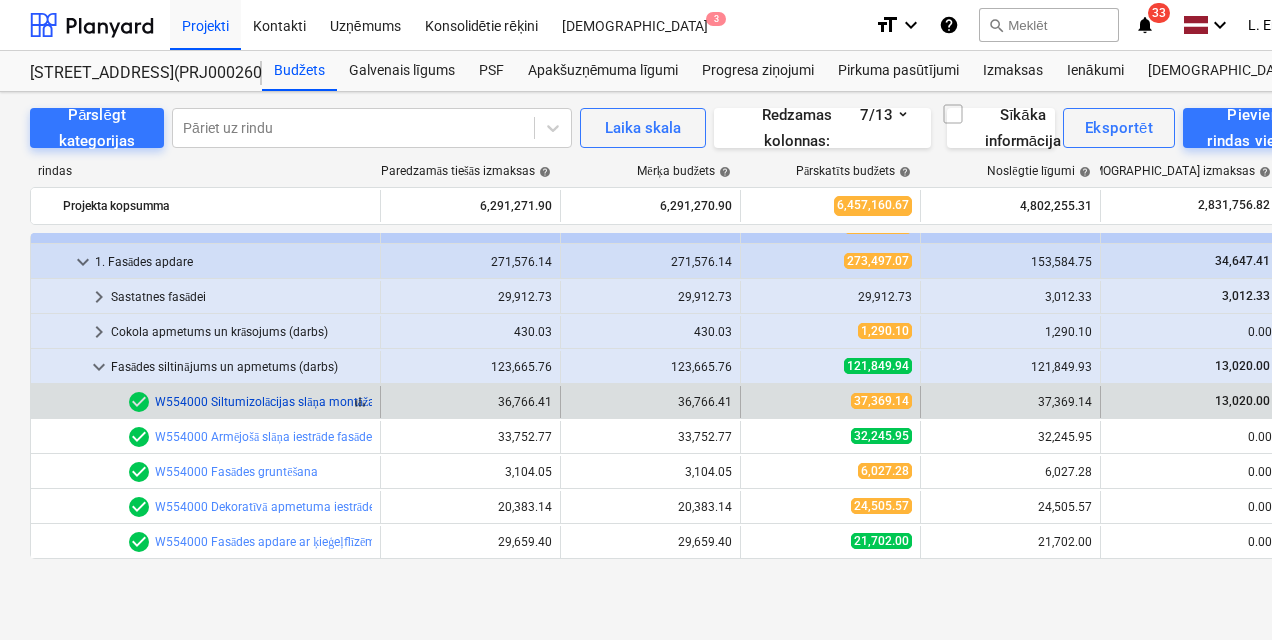 click on "W554000 Siltumizolācijas slāņa montāža fasādei ([DOMAIN_NAME]. ailes)" at bounding box center [352, 402] 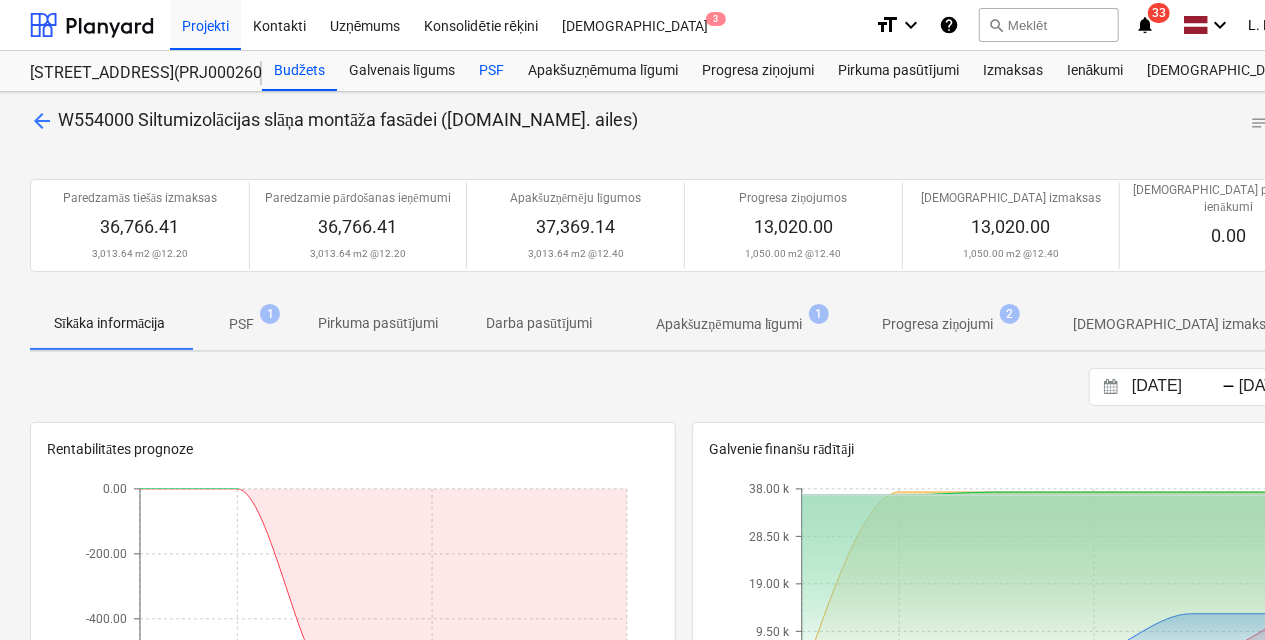 click on "PSF" at bounding box center (491, 71) 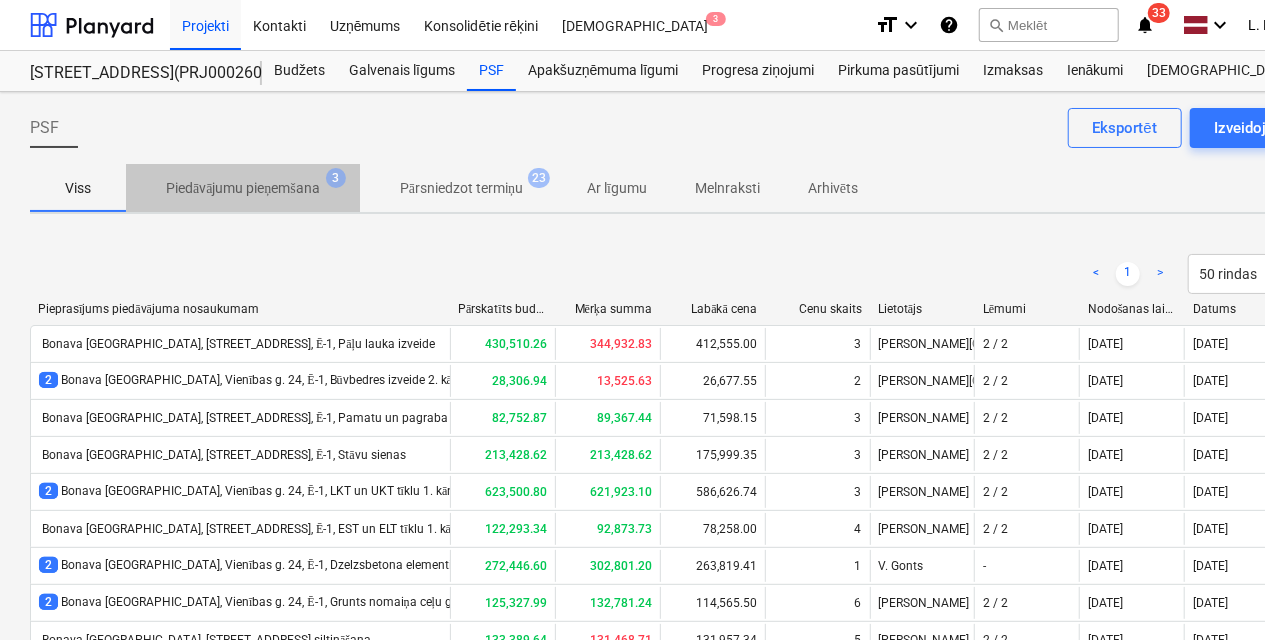 click on "Piedāvājumu pieņemšana" at bounding box center [243, 188] 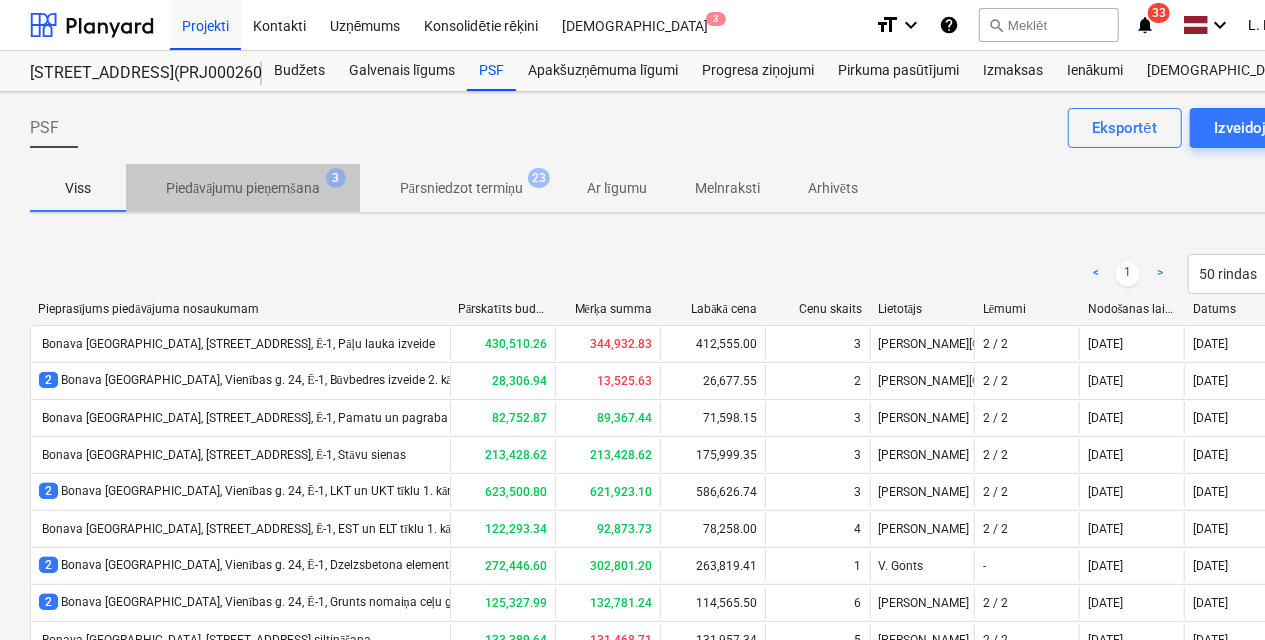 click on "Piedāvājumu pieņemšana" at bounding box center (243, 188) 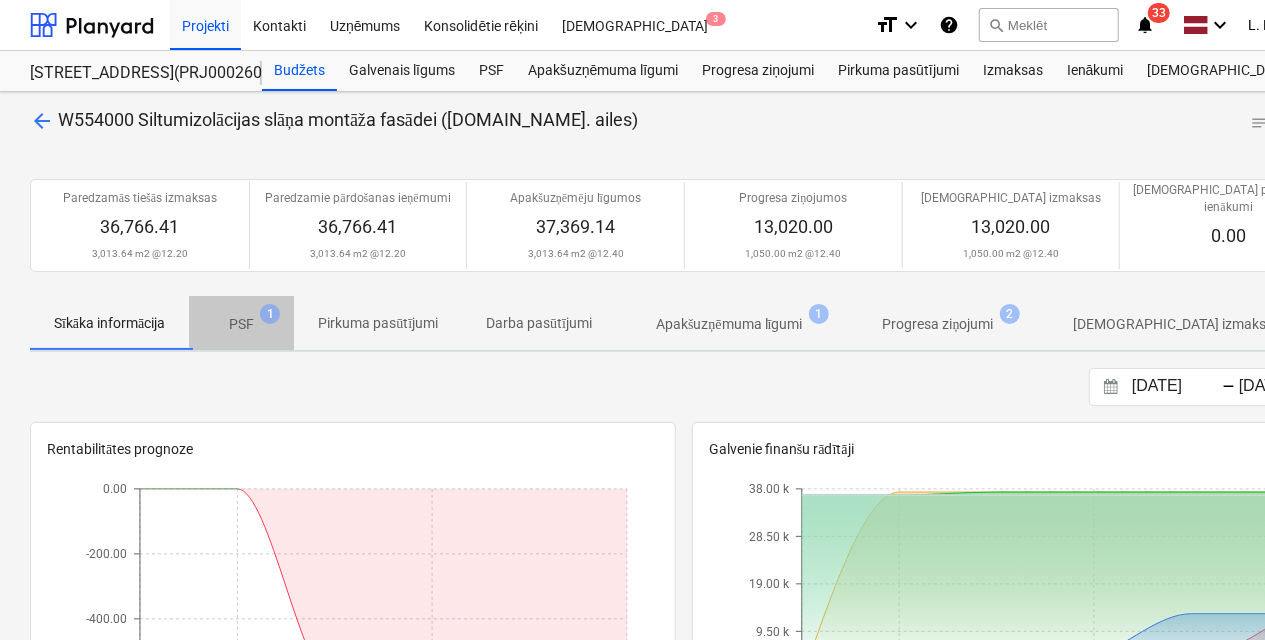 click on "PSF" at bounding box center [241, 324] 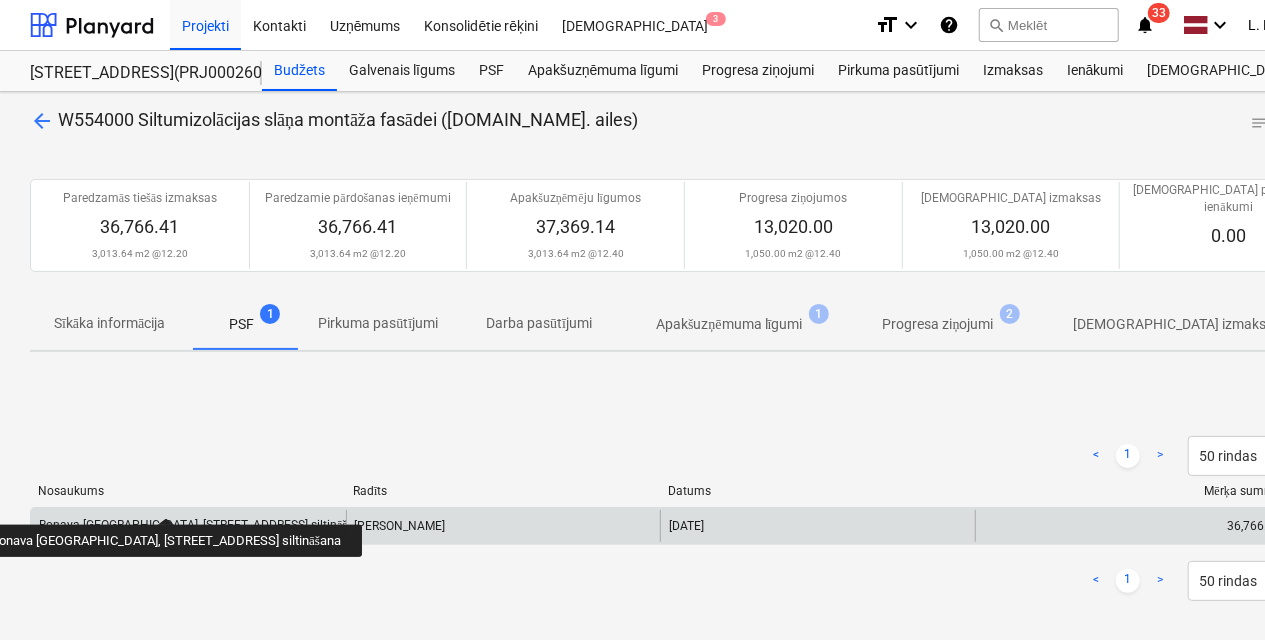 click on "Bonava [GEOGRAPHIC_DATA], [STREET_ADDRESS] siltināšana" at bounding box center (203, 525) 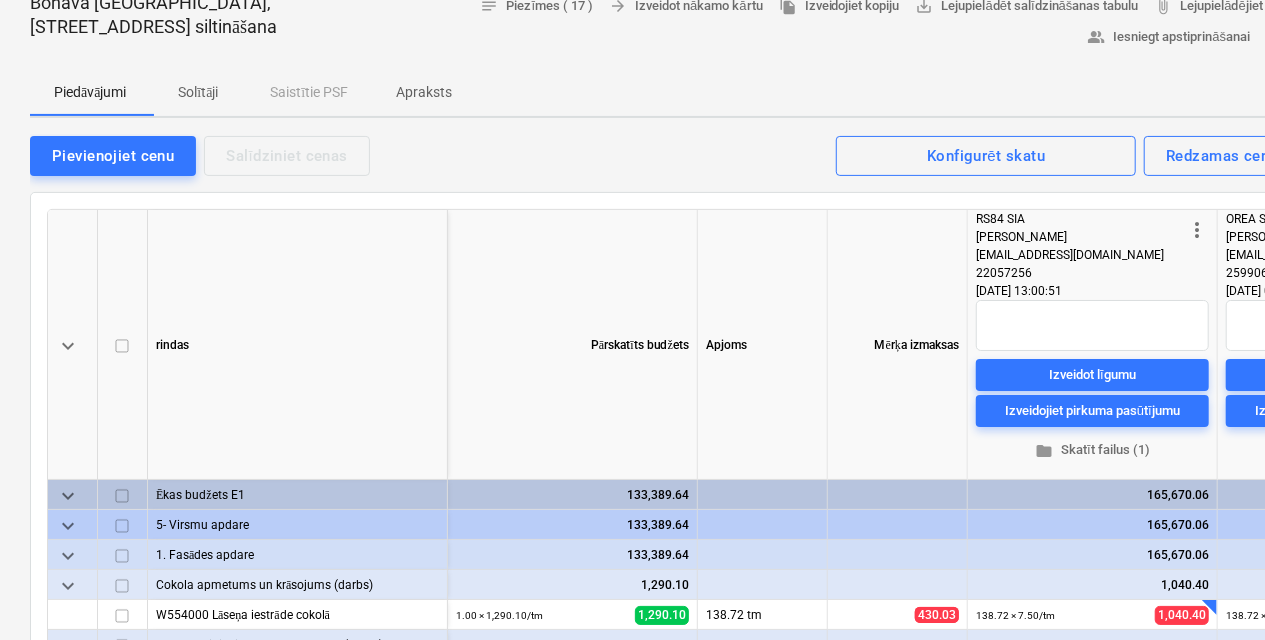 scroll, scrollTop: 232, scrollLeft: 0, axis: vertical 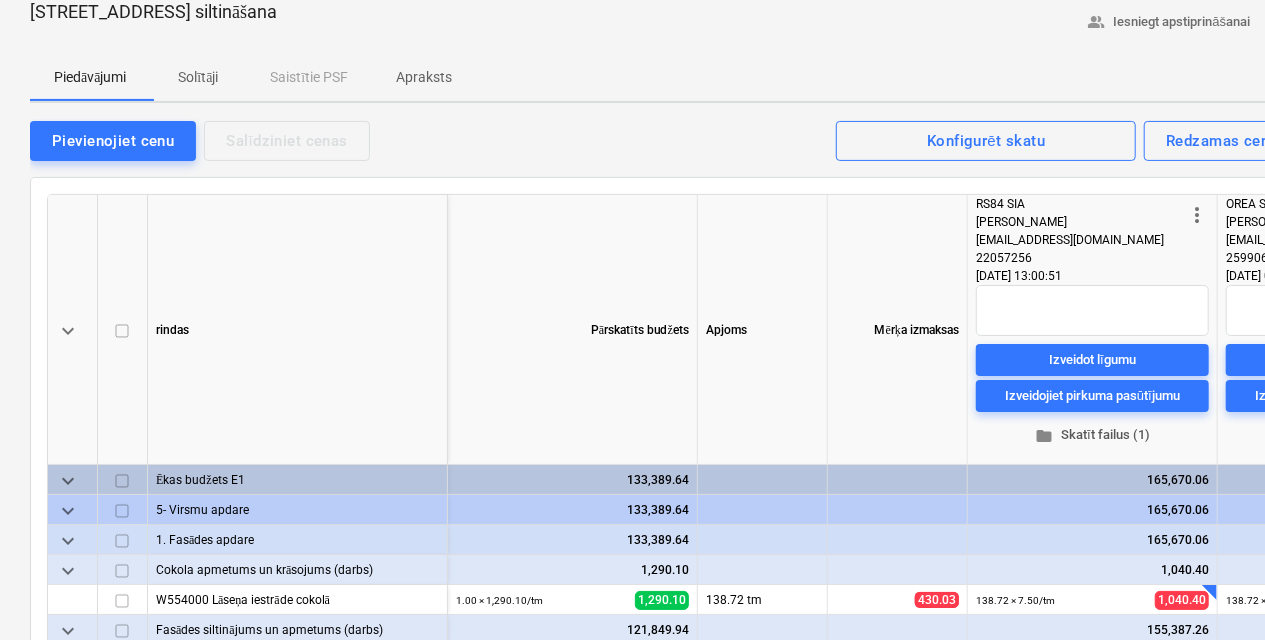 click on "folder Skatīt failus (1)" at bounding box center (1092, 436) 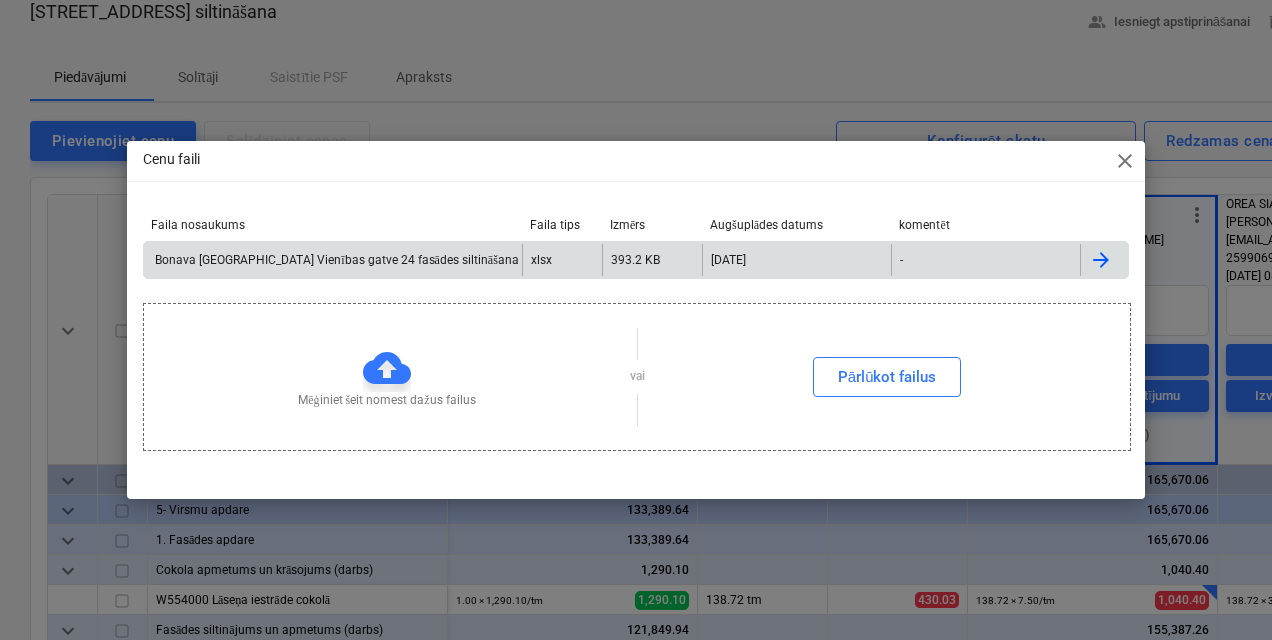 click on "Bonava [GEOGRAPHIC_DATA] Vienības gatve 24 fasādes siltināšana un apdare.xlsx" at bounding box center [376, 260] 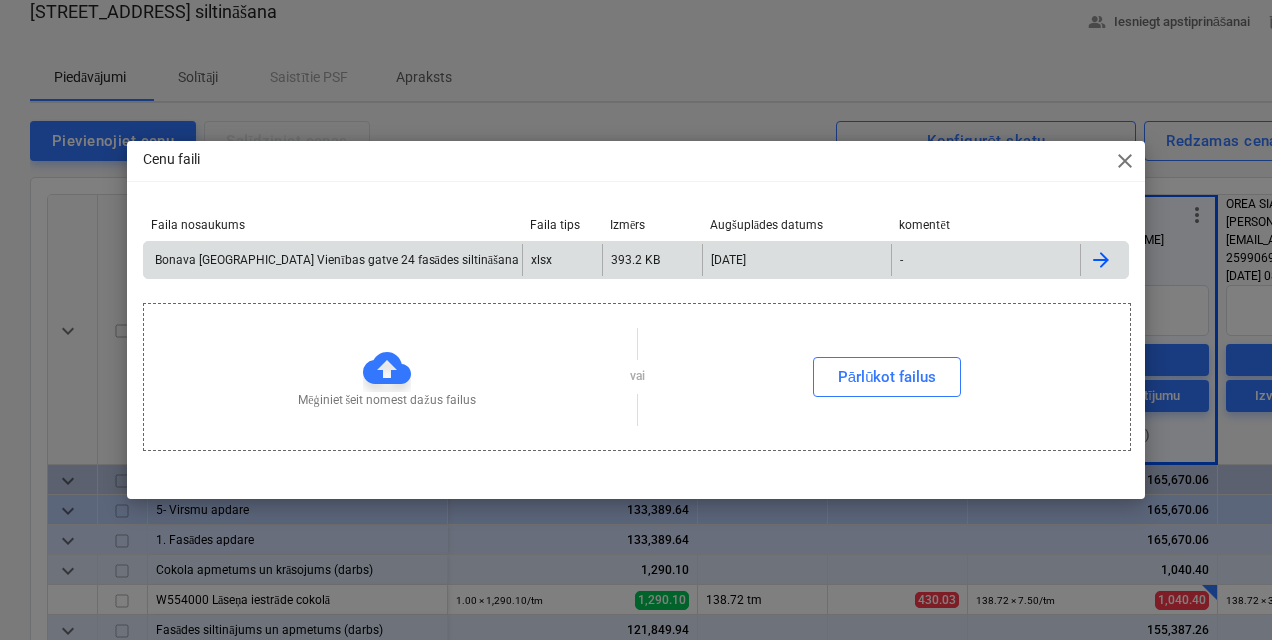 click on "Cenu faili close Faila nosaukums Faila tips Izmērs Augšuplādes datums komentēt   Bonava Latvija Vienības gatve 24 fasādes siltināšana un apdare.xlsx xlsx 393.2 KB [DATE] - Please wait xlsx Mēģiniet šeit nomest dažus failus vai Pārlūkot failus" at bounding box center (636, 320) 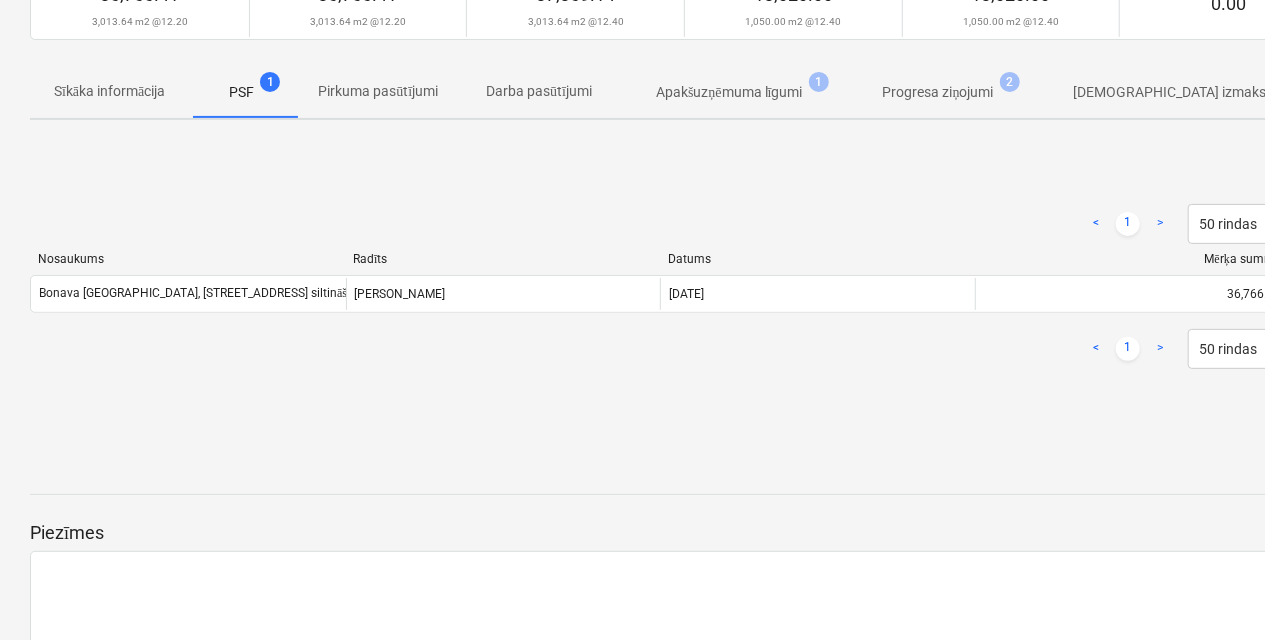 scroll, scrollTop: 0, scrollLeft: 0, axis: both 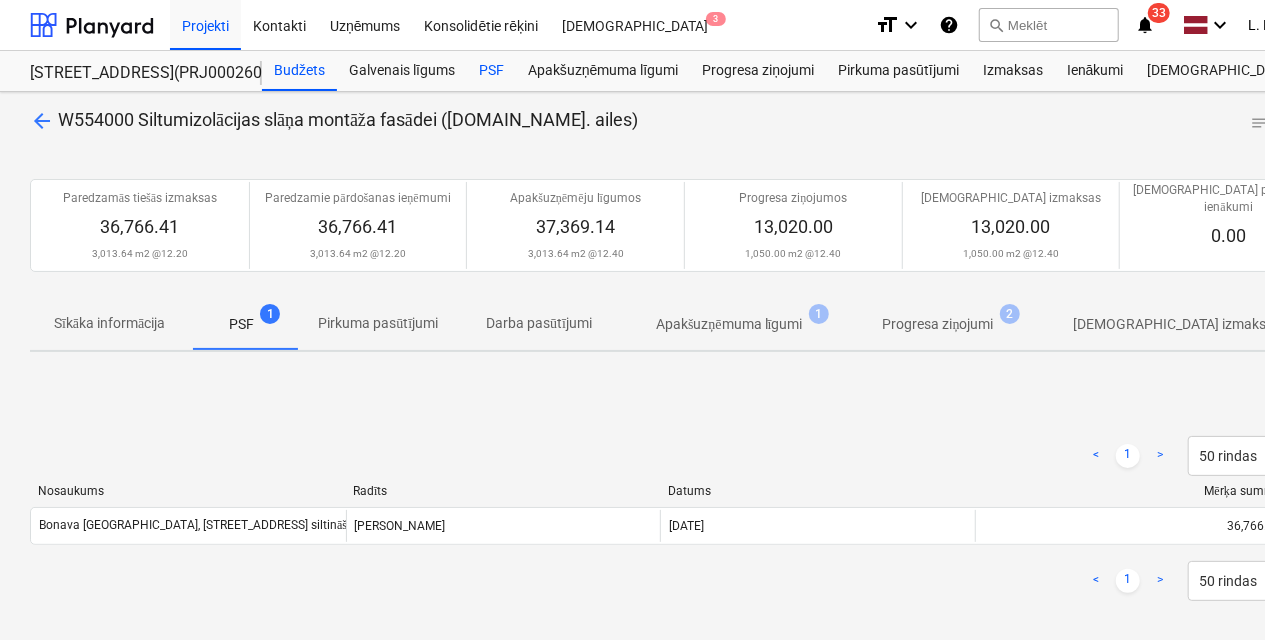 click on "PSF" at bounding box center [491, 71] 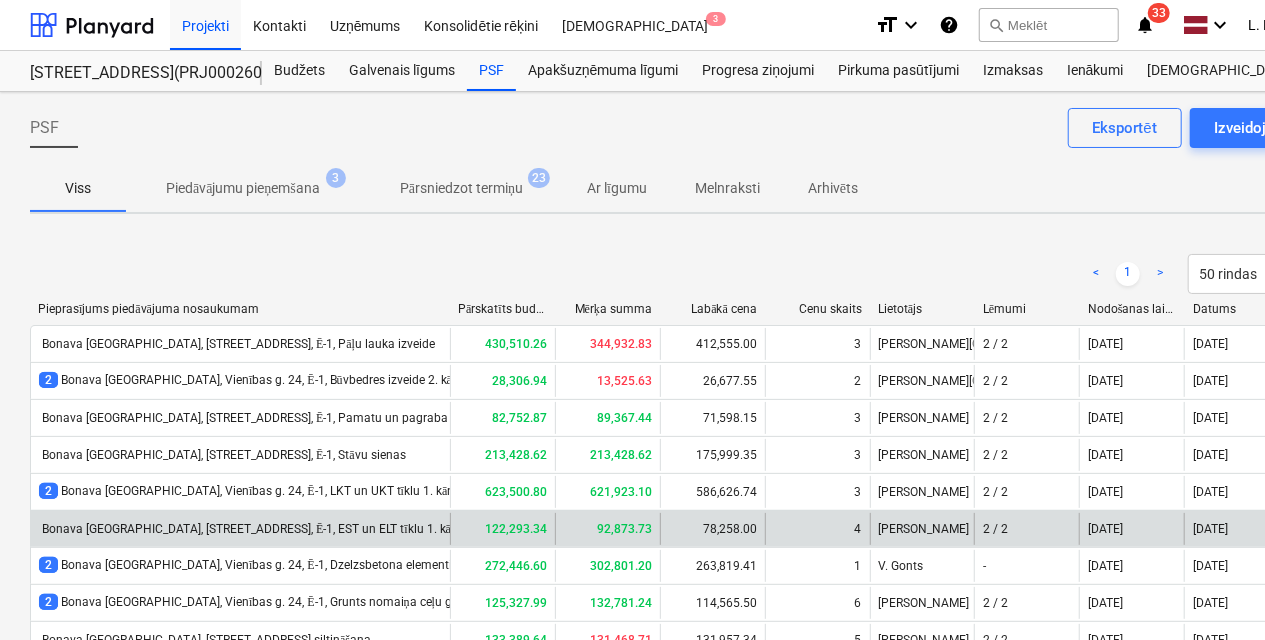 click on "Bonava [GEOGRAPHIC_DATA], [STREET_ADDRESS], Ē-1, EST un ELT tīklu 1. kārtas izbūve." at bounding box center [275, 529] 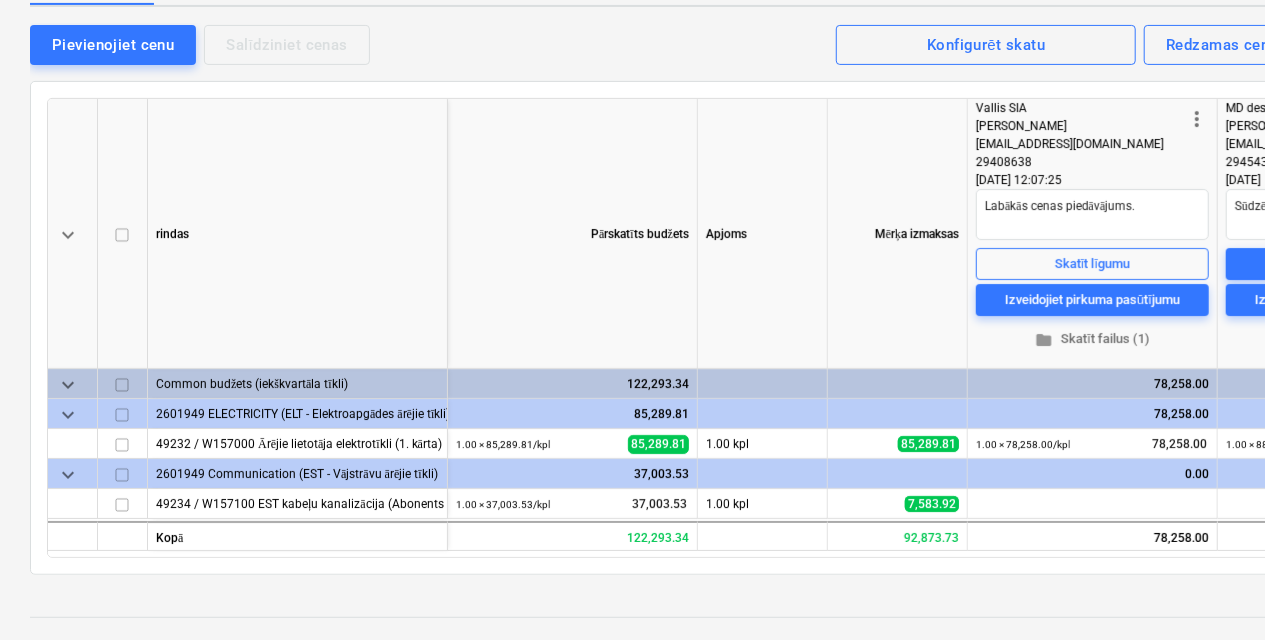 scroll, scrollTop: 340, scrollLeft: 0, axis: vertical 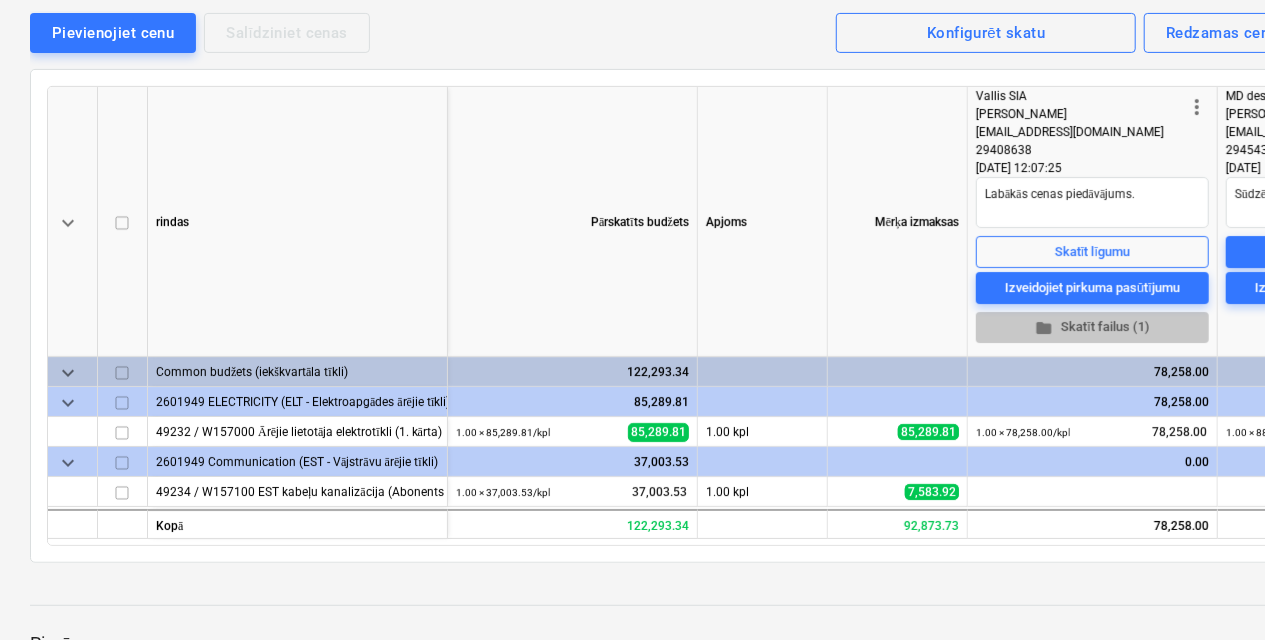 click on "folder Skatīt failus (1)" at bounding box center [1092, 328] 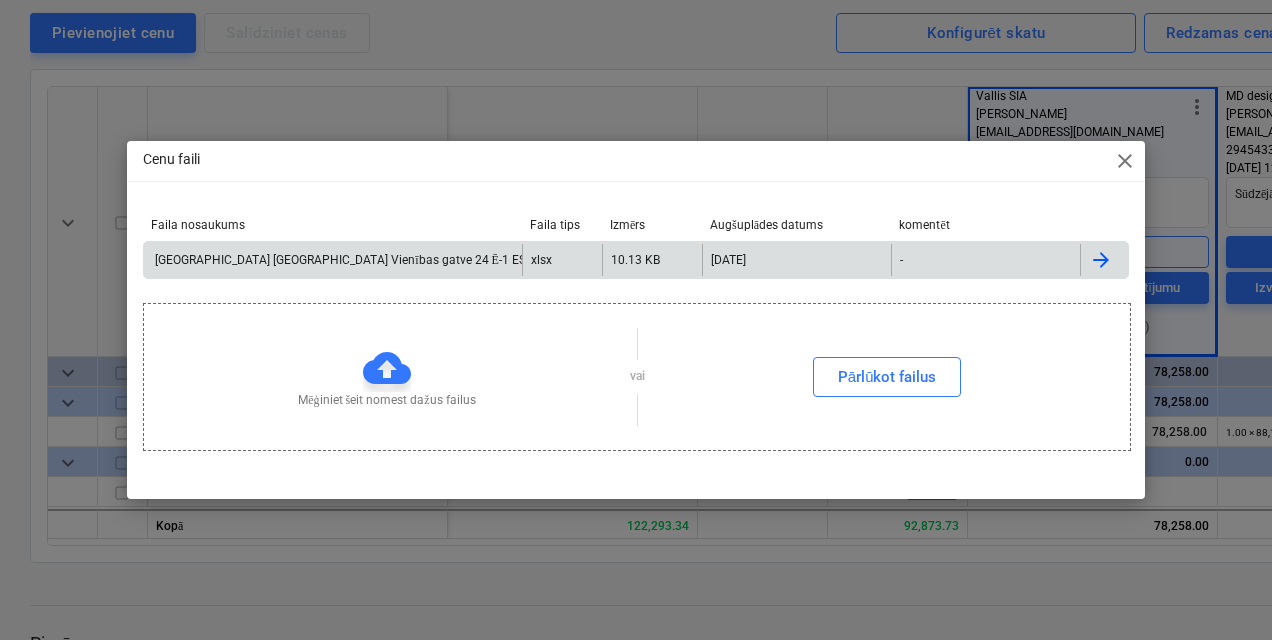click on "[GEOGRAPHIC_DATA] [GEOGRAPHIC_DATA] Vienības gatve 24 Ē-1 EST un ELT tīklu 1. kārtas izbūve..xlsx" at bounding box center (430, 260) 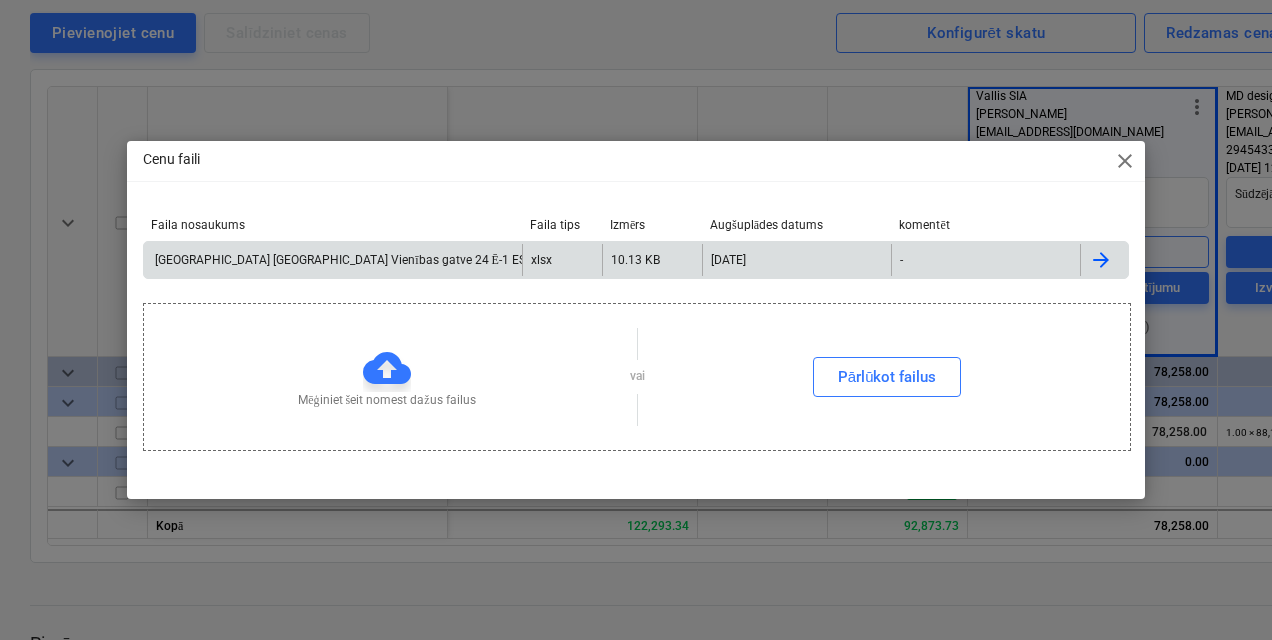 click on "Cenu faili close Faila nosaukums Faila tips Izmērs Augšuplādes datums komentēt   [GEOGRAPHIC_DATA] Latvija Vienības gatve 24 Ē-1 EST un ELT tīklu 1. kārtas izbūve..xlsx xlsx 10.13 KB [DATE] - Please wait xlsx Mēģiniet šeit nomest dažus failus vai Pārlūkot failus" at bounding box center (636, 320) 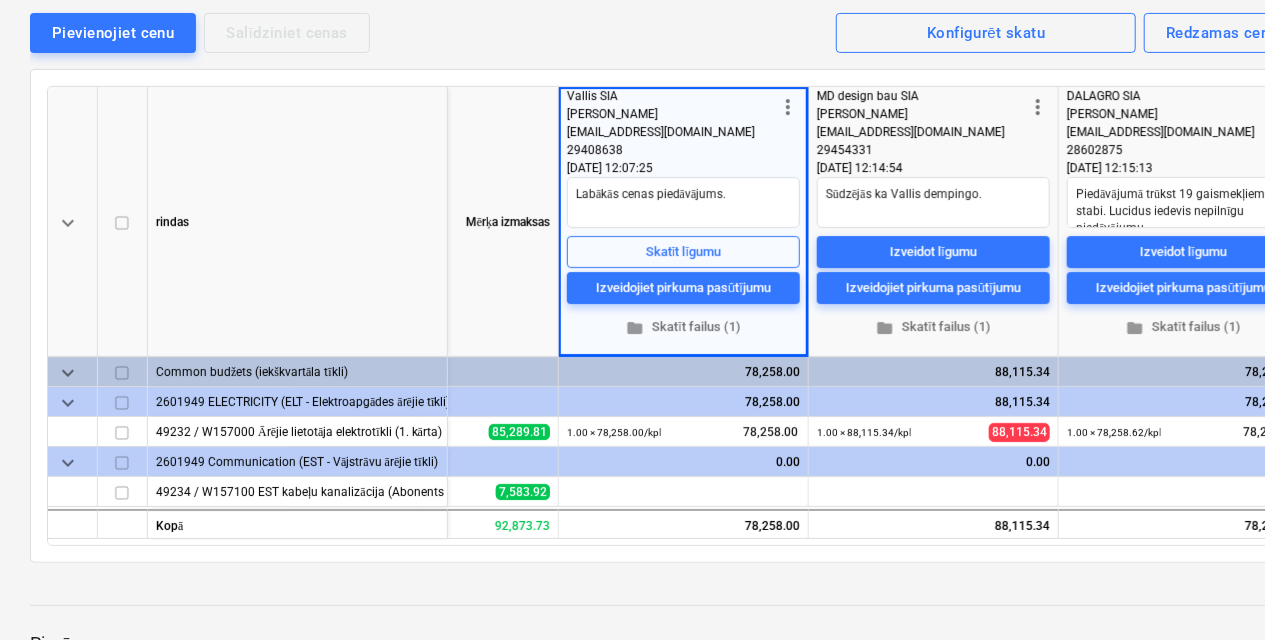scroll, scrollTop: 0, scrollLeft: 405, axis: horizontal 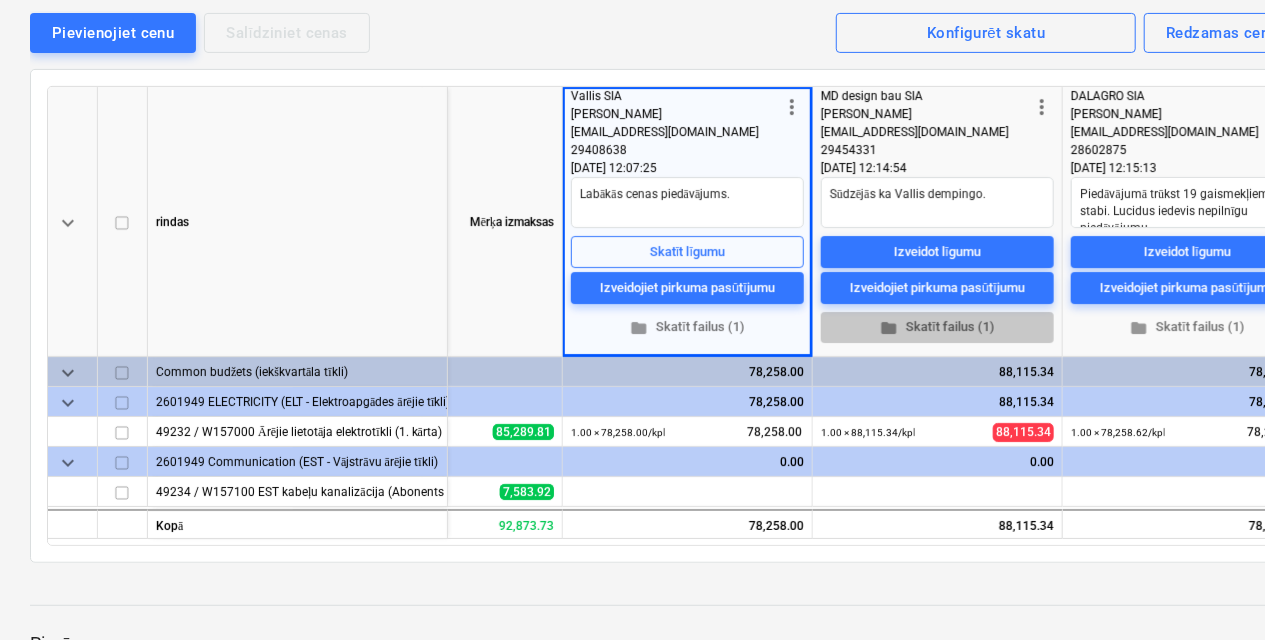 click on "folder Skatīt failus (1)" at bounding box center (937, 328) 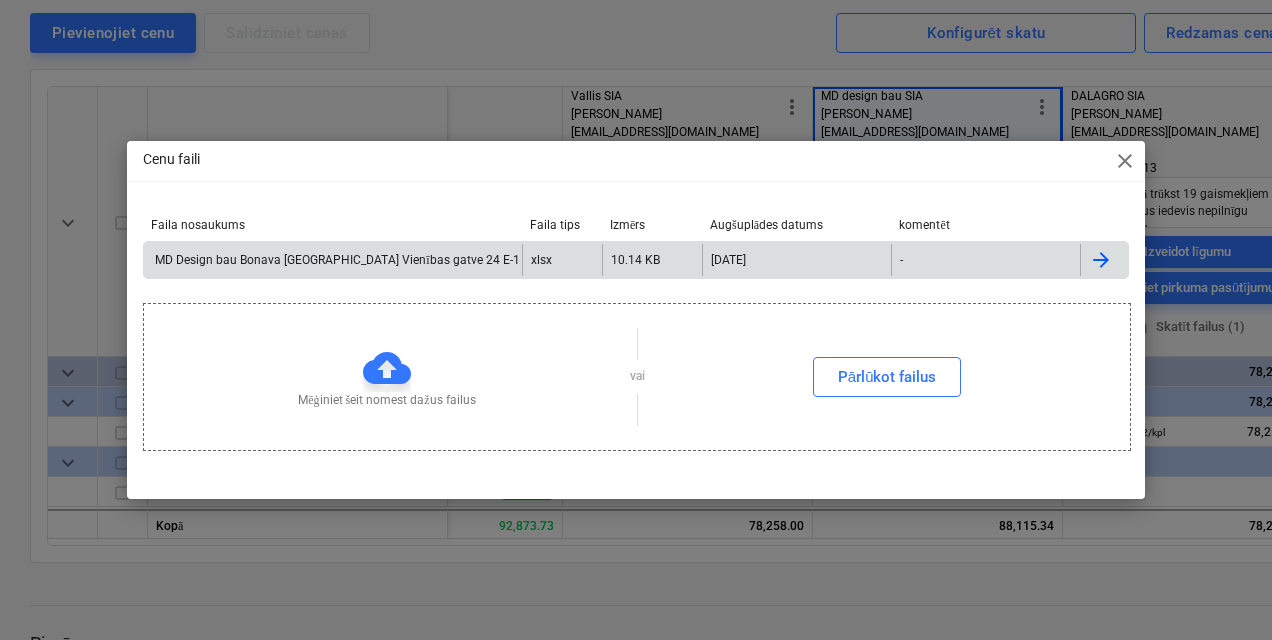 click on "MD Design bau  Bonava [GEOGRAPHIC_DATA] Vienības gatve 24 E-1 EST un ELT tīklu 1. kartas izbuve.xlsx" at bounding box center (436, 260) 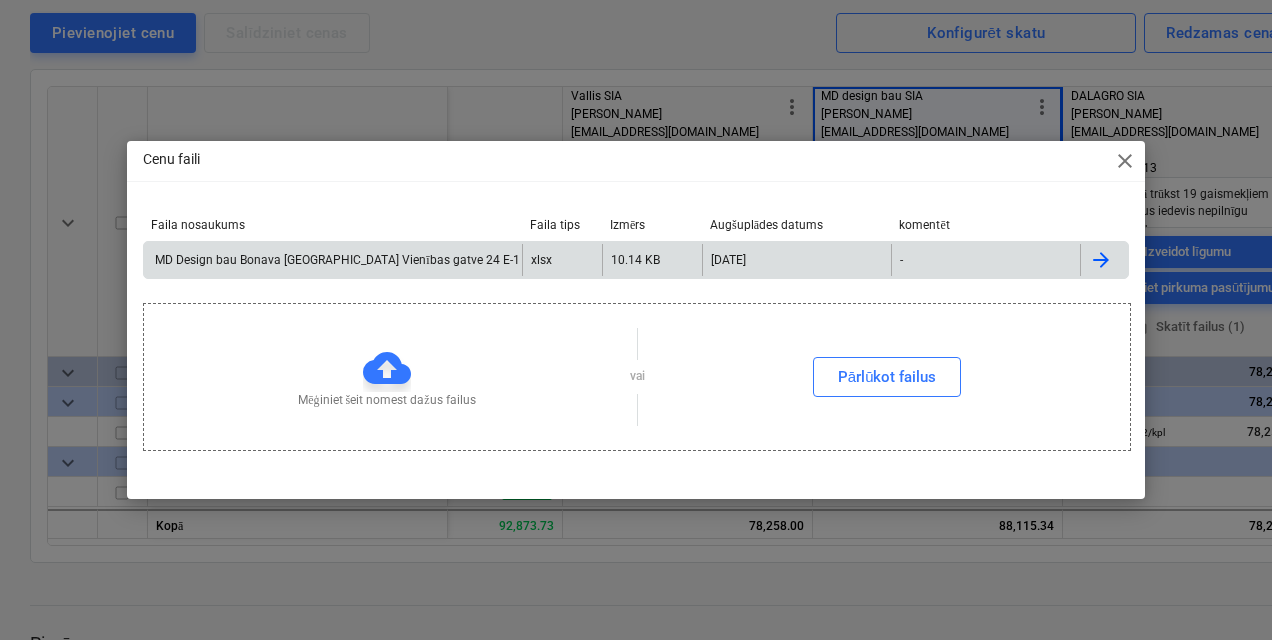 click on "Cenu faili close Faila nosaukums Faila tips Izmērs Augšuplādes datums komentēt   MD Design bau  Bonava Latvija Vienības gatve 24 E-1 EST un ELT tīklu 1. kartas izbuve.xlsx xlsx 10.14 KB [DATE] - Please wait Mēģiniet šeit nomest dažus failus vai Pārlūkot failus" at bounding box center [636, 320] 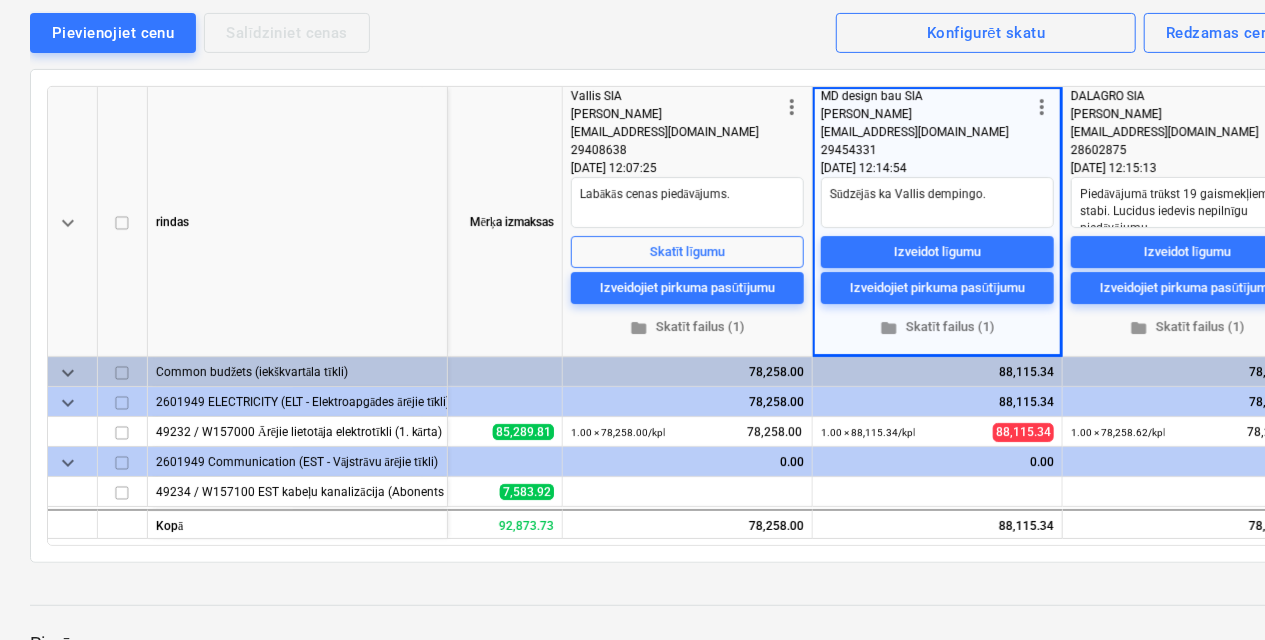drag, startPoint x: 850, startPoint y: 544, endPoint x: 936, endPoint y: 560, distance: 87.47571 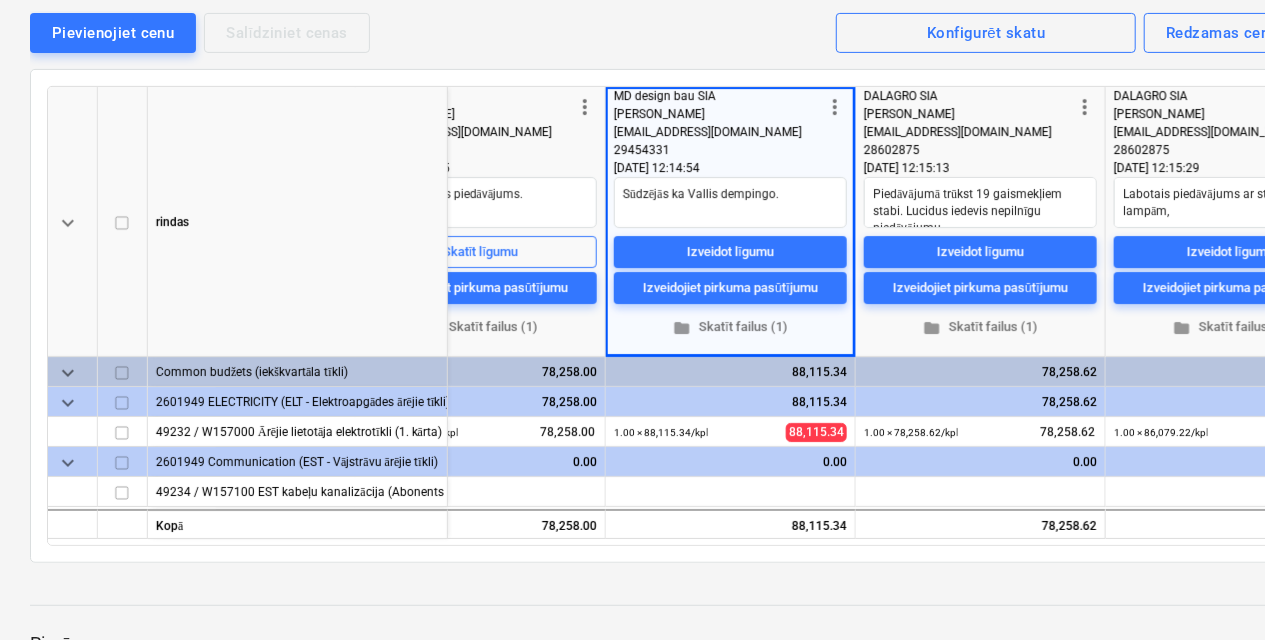 scroll, scrollTop: 0, scrollLeft: 618, axis: horizontal 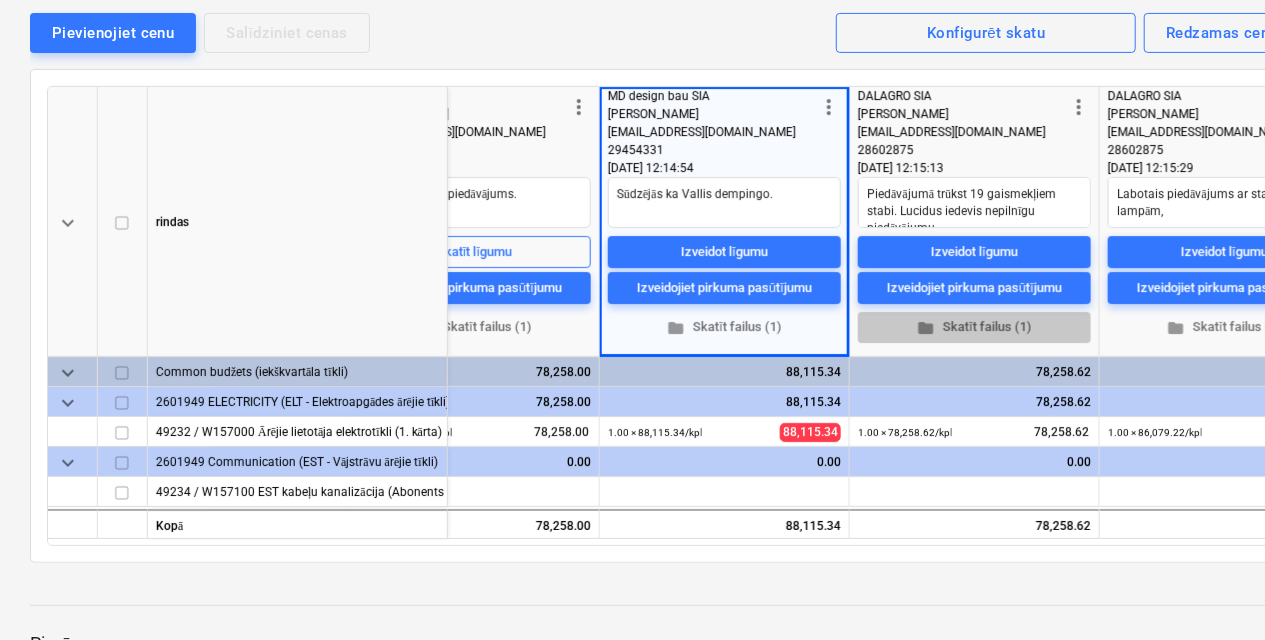 click on "folder Skatīt failus (1)" at bounding box center (974, 328) 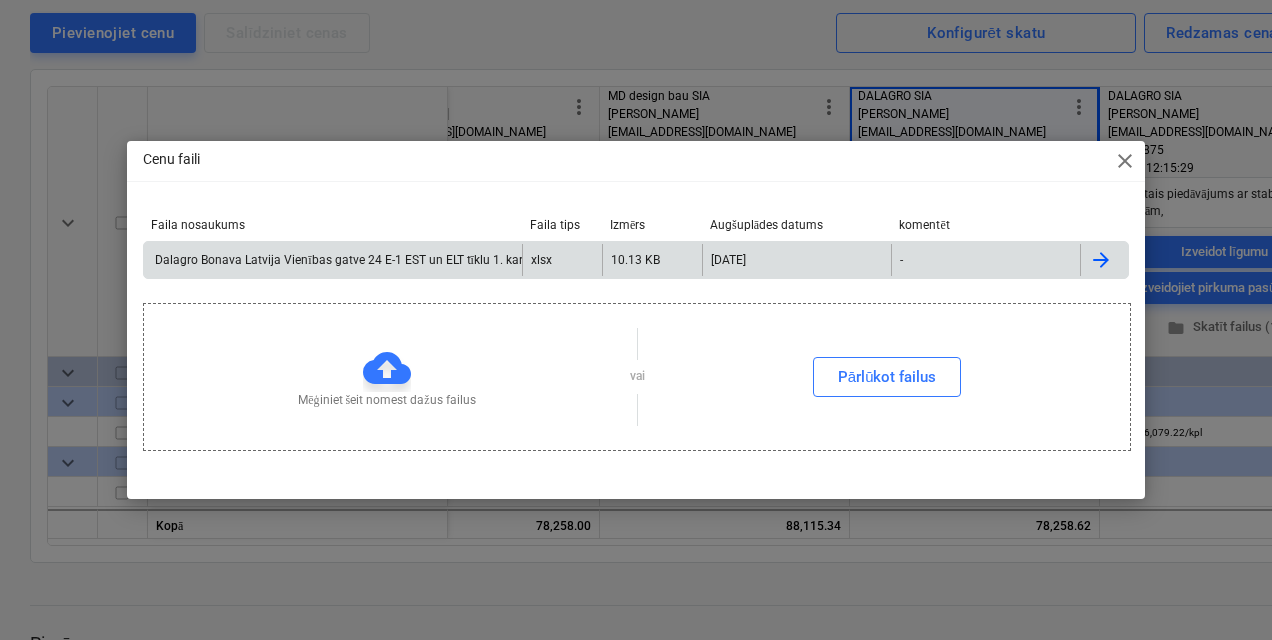 click on "Dalagro  Bonava Latvija Vienības gatve 24 E-1 EST un ELT tīklu 1. kartas izbuve.xlsx" at bounding box center (377, 260) 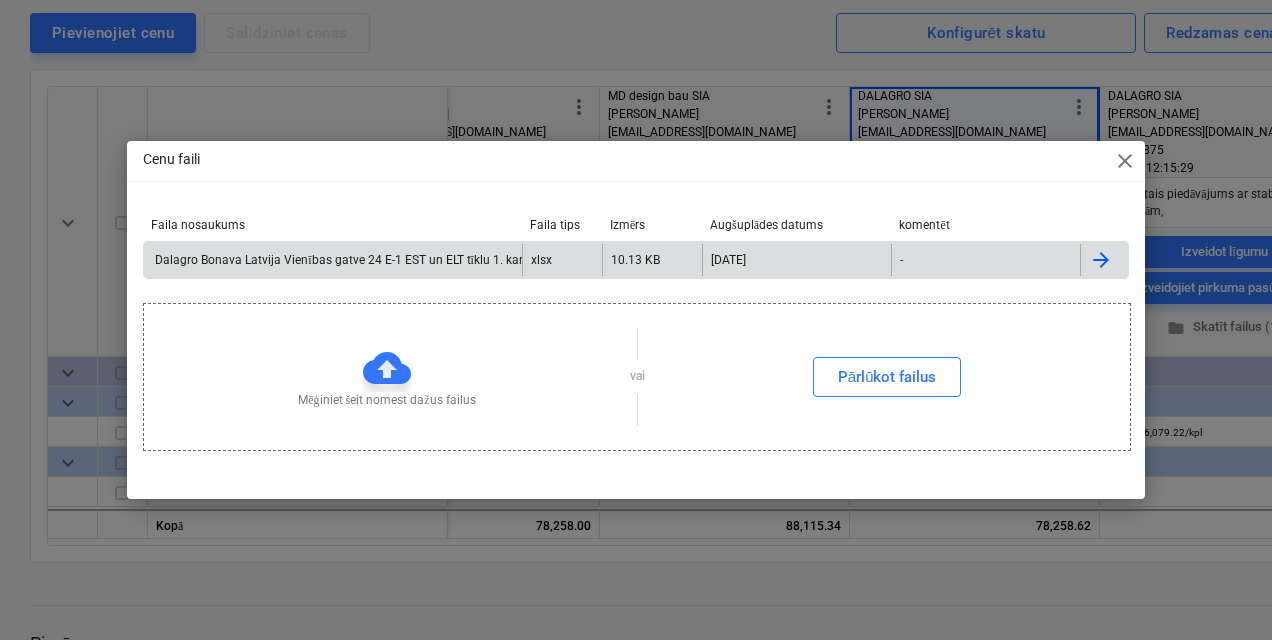 click on "Cenu faili close Faila nosaukums Faila tips Izmērs Augšuplādes datums komentēt   Dalagro  Bonava Latvija Vienības gatve 24 E-1 EST un ELT tīklu 1. kartas izbuve.xlsx xlsx 10.13 KB [DATE] - Please wait Mēģiniet šeit nomest dažus failus vai Pārlūkot failus" at bounding box center (636, 320) 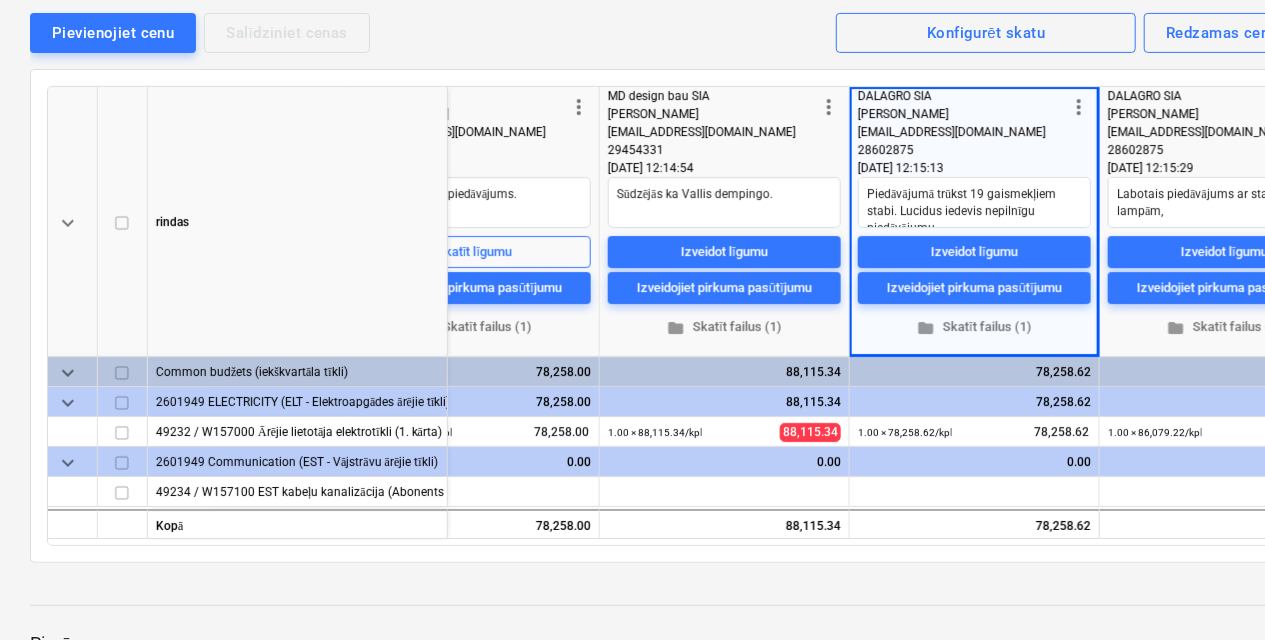 scroll, scrollTop: 0, scrollLeft: 646, axis: horizontal 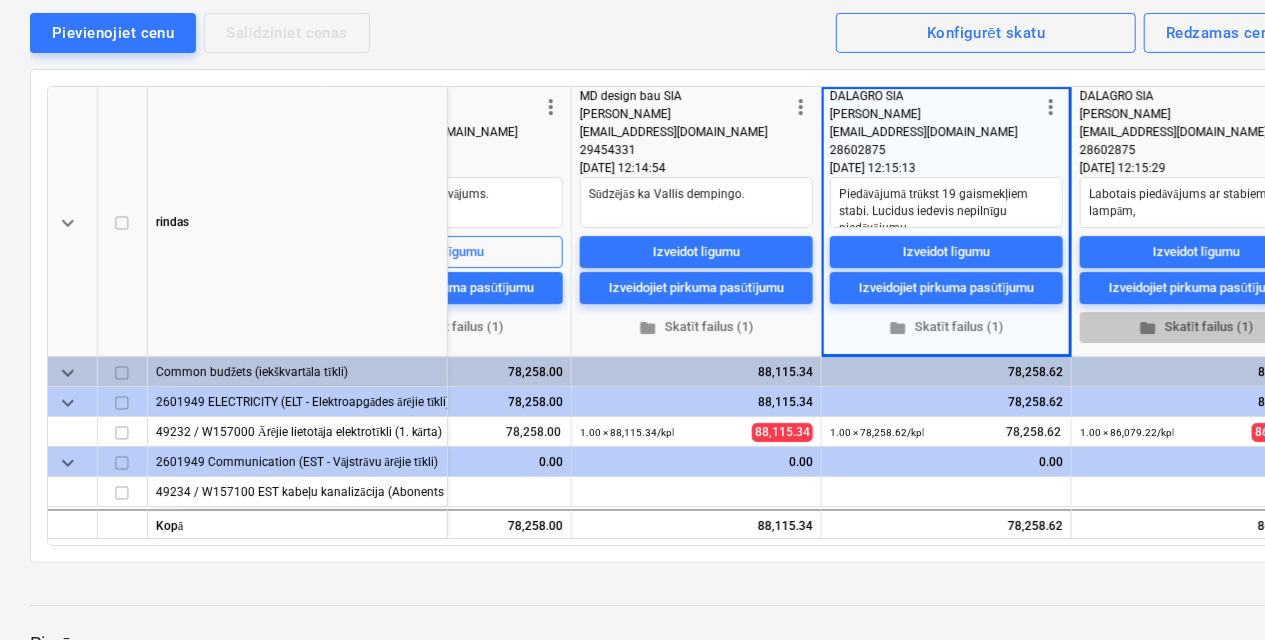 click on "folder Skatīt failus (1)" at bounding box center (1196, 328) 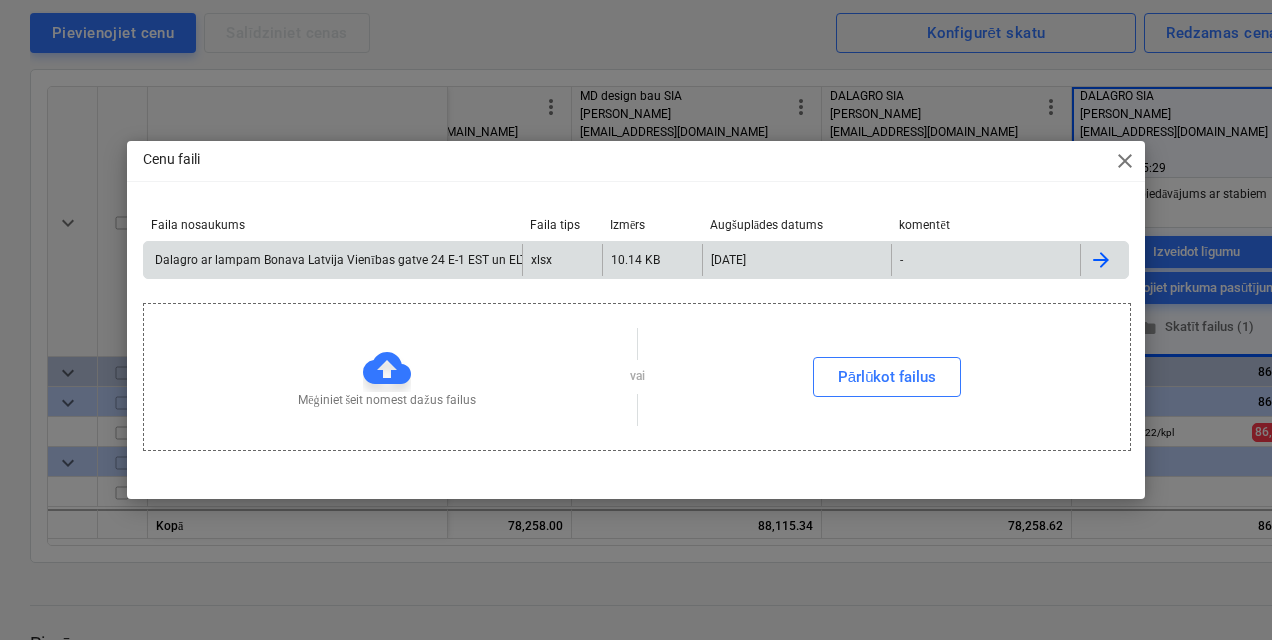 click on "Dalagro ar lampam  Bonava Latvija Vienības gatve 24 E-1 EST un ELT tīklu 1. kartas izbuve.xlsx" at bounding box center [408, 260] 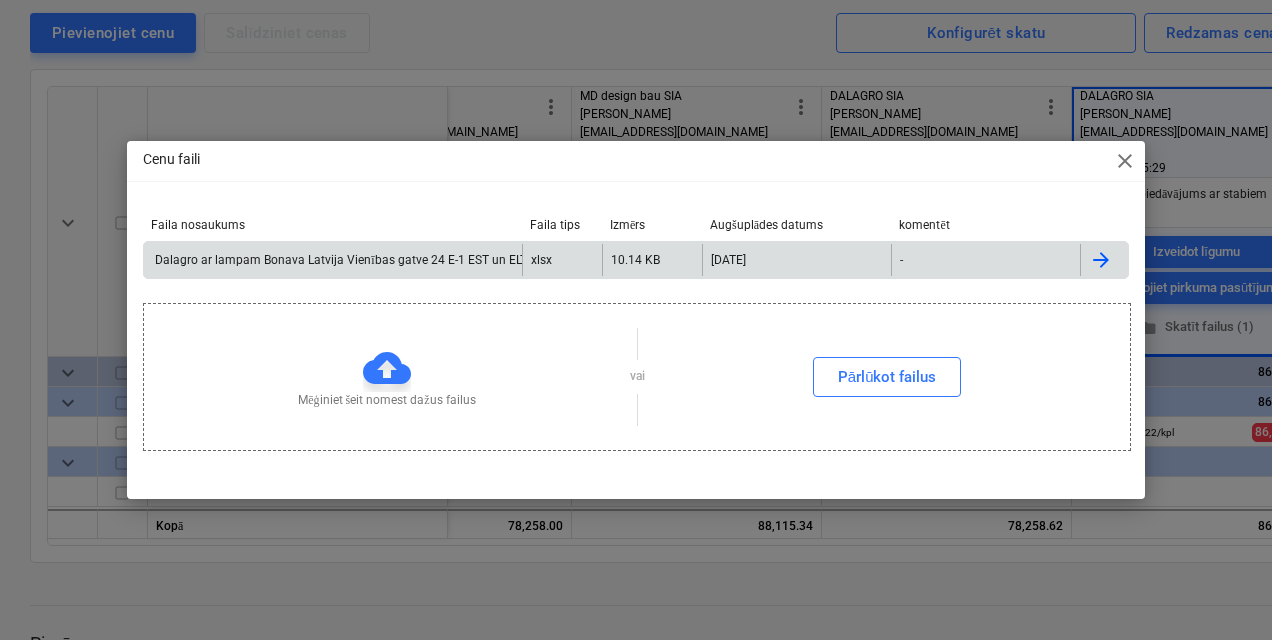 click on "Cenu faili close Faila nosaukums Faila tips Izmērs Augšuplādes datums komentēt   Dalagro ar lampam  Bonava Latvija Vienības gatve 24 E-1 EST un ELT tīklu 1. kartas izbuve.xlsx xlsx 10.14 KB [DATE] - Please wait Mēģiniet šeit nomest dažus failus vai Pārlūkot failus" at bounding box center (636, 320) 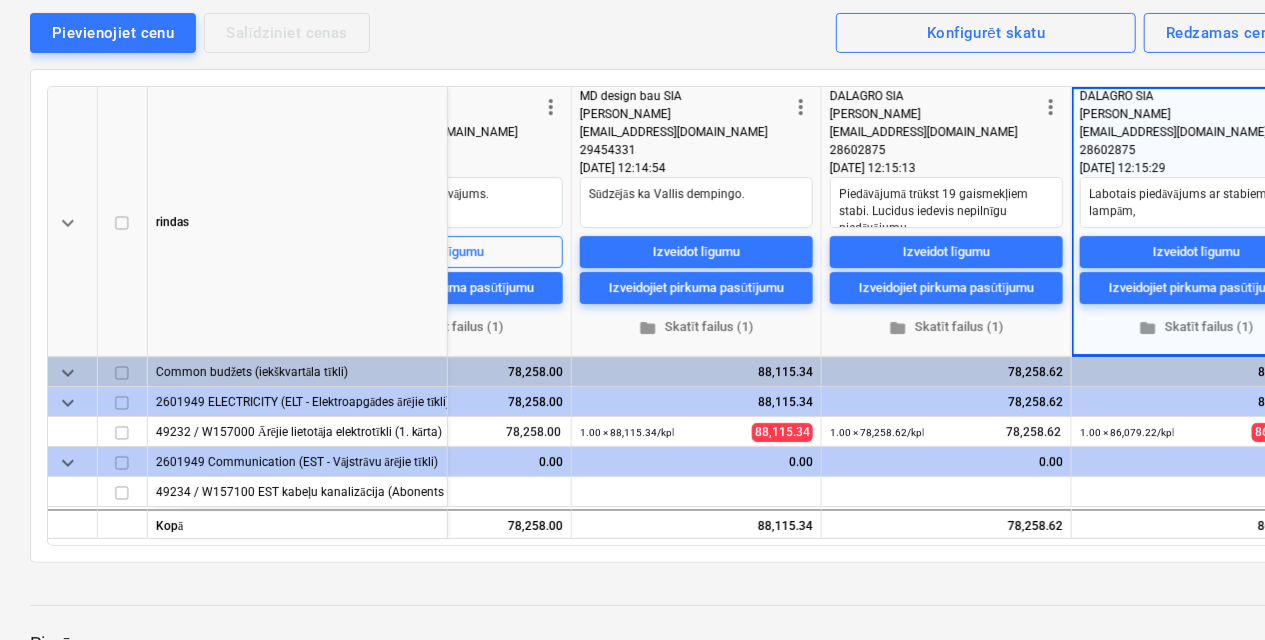 type on "x" 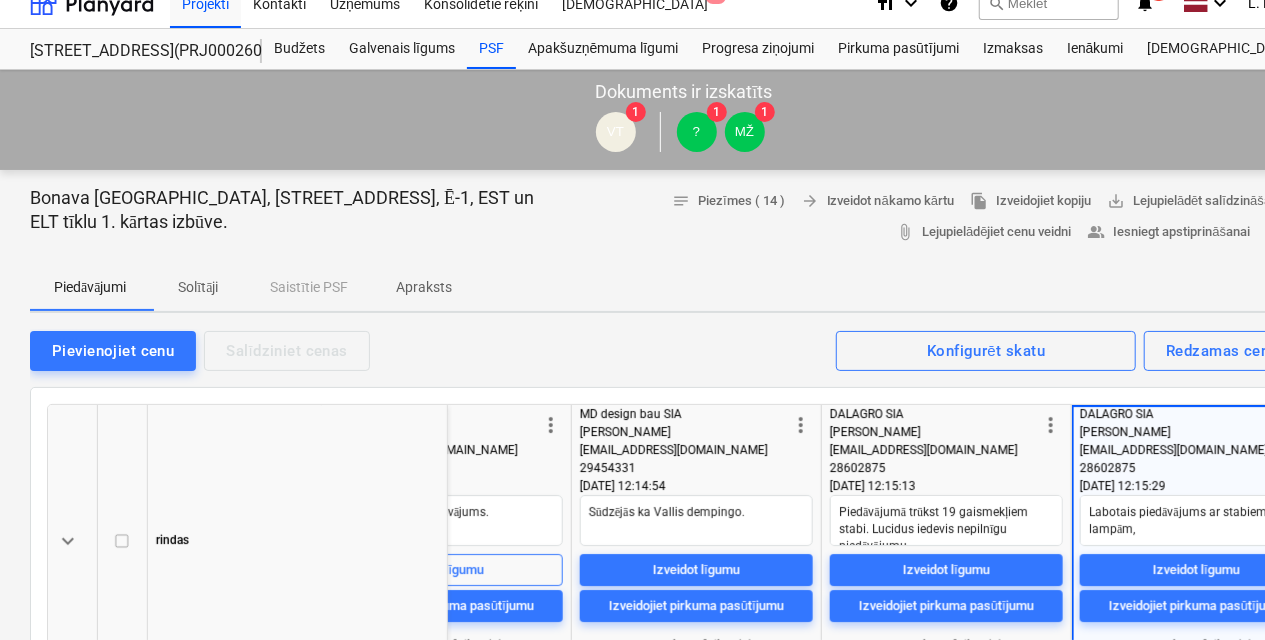 scroll, scrollTop: 0, scrollLeft: 0, axis: both 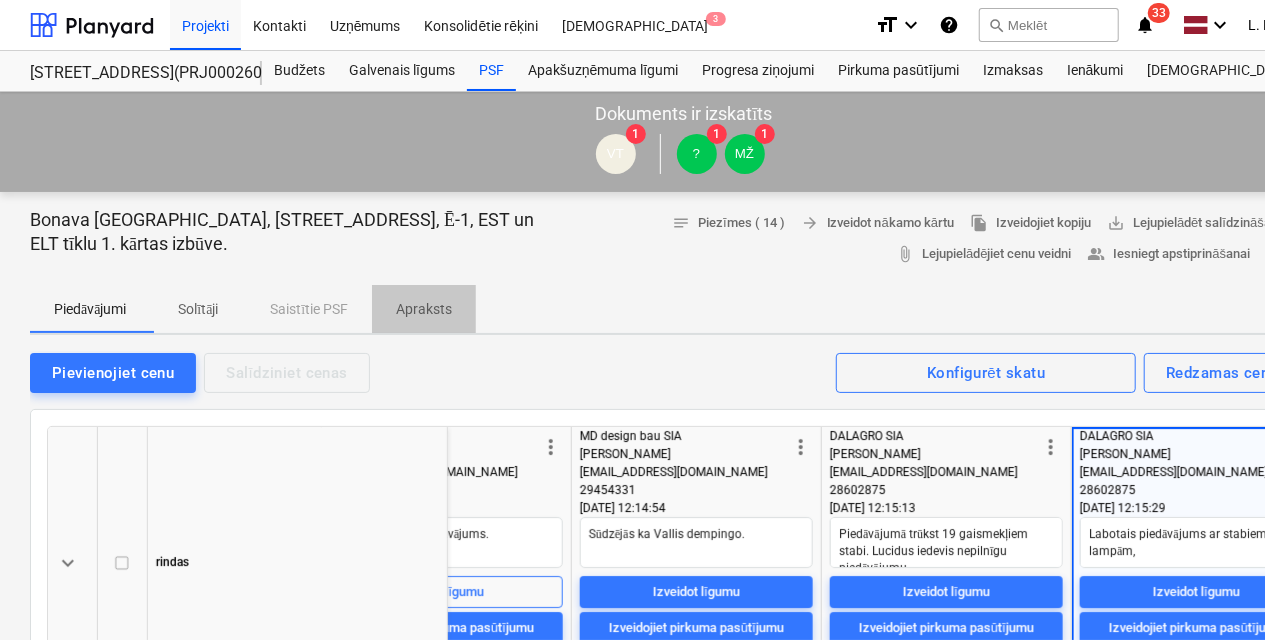 click on "Apraksts" at bounding box center (424, 309) 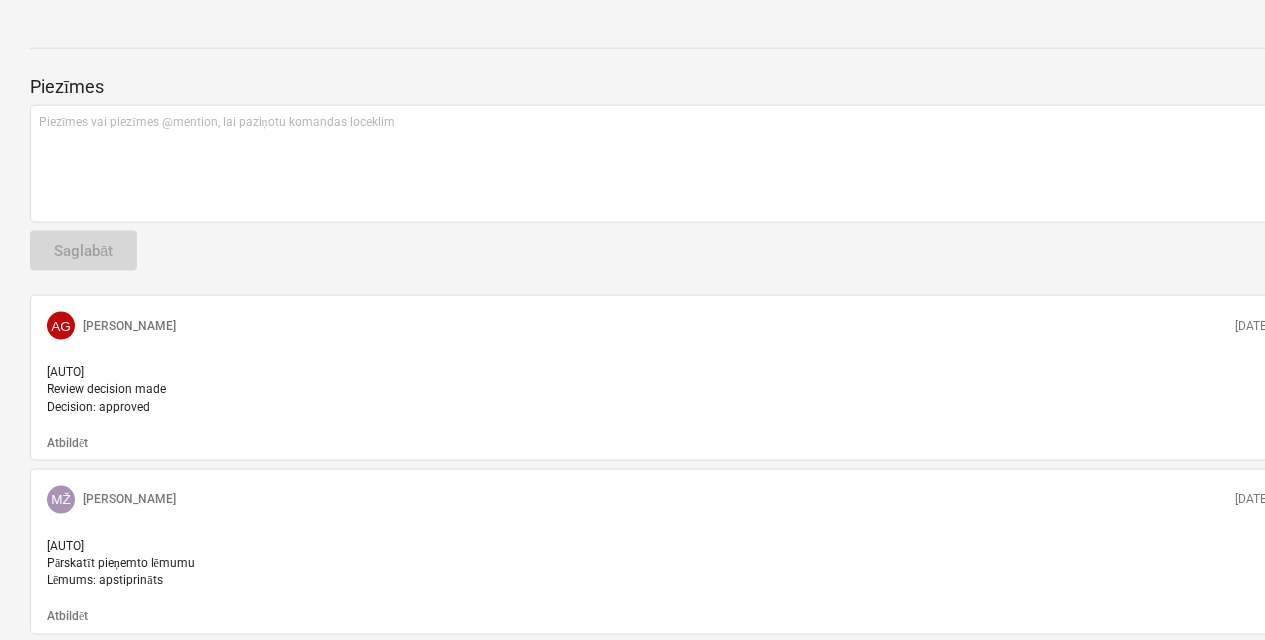scroll, scrollTop: 1265, scrollLeft: 0, axis: vertical 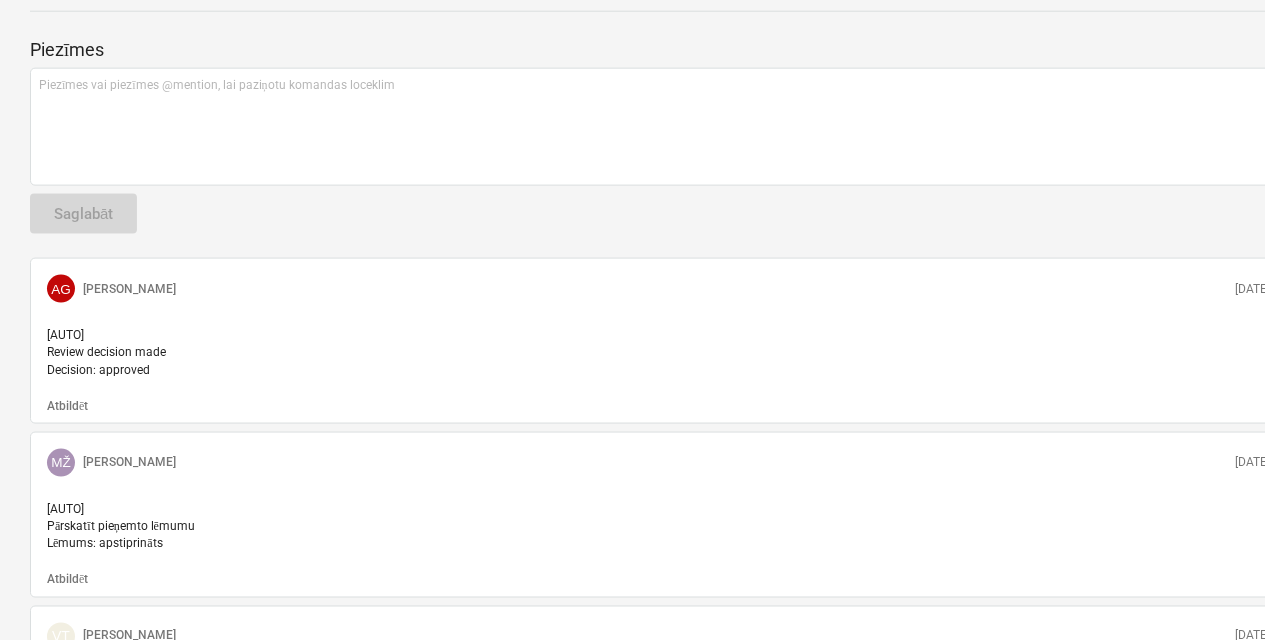 type 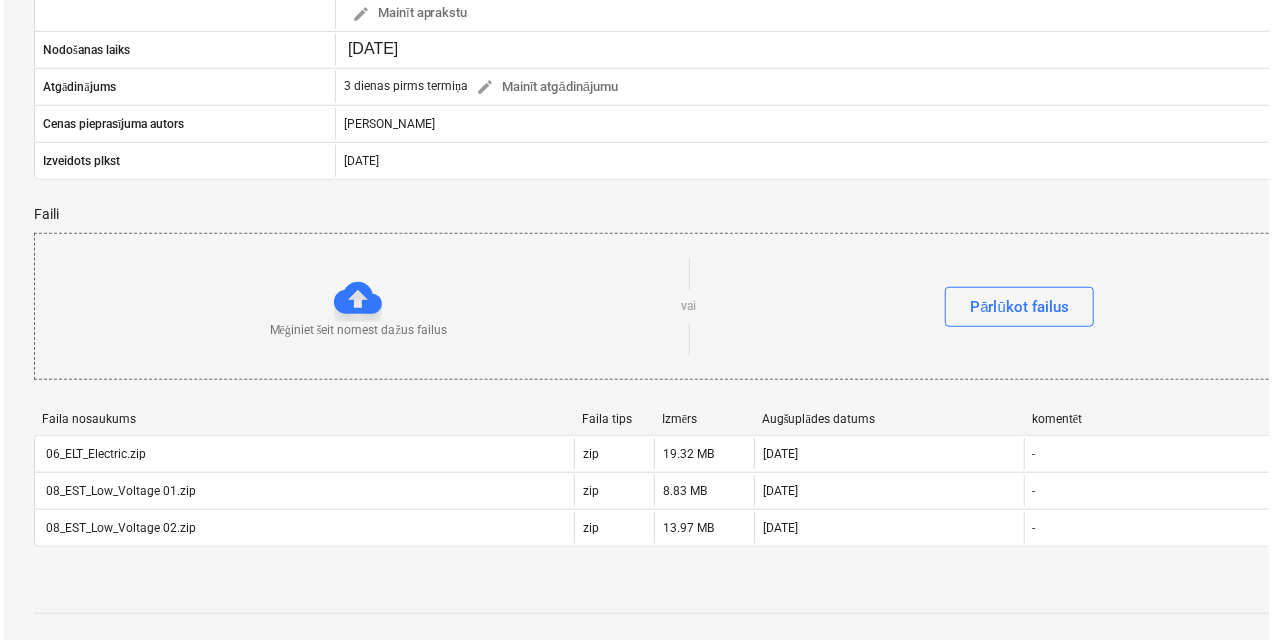 scroll, scrollTop: 665, scrollLeft: 0, axis: vertical 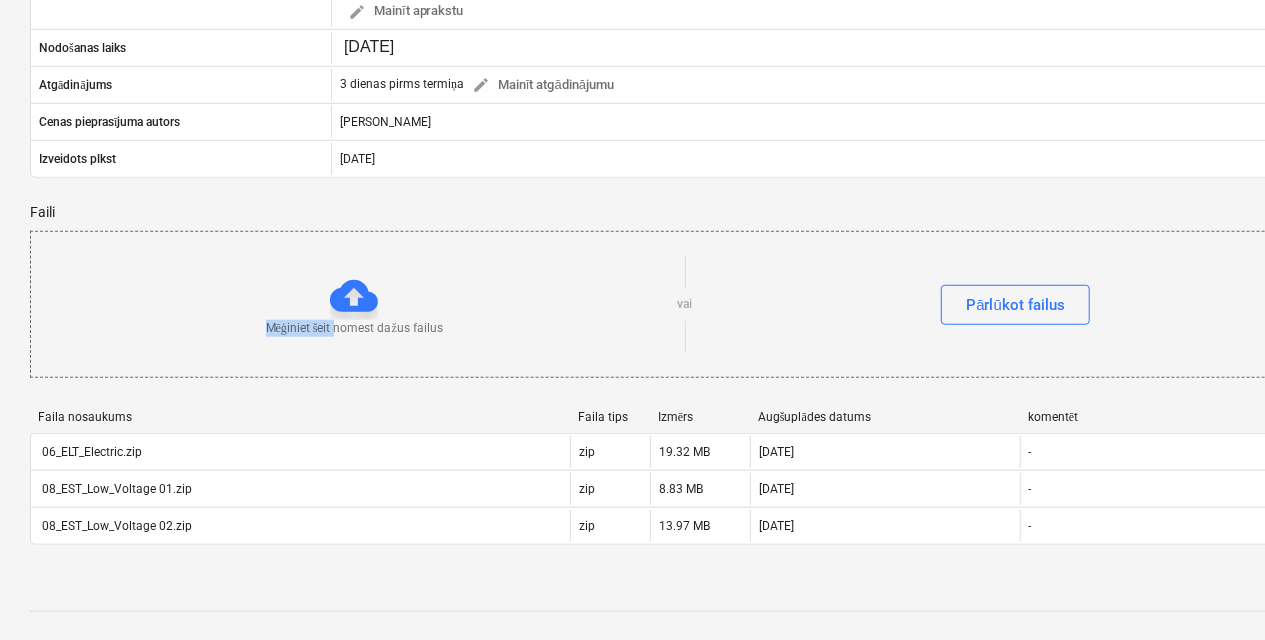 drag, startPoint x: 396, startPoint y: 300, endPoint x: 332, endPoint y: 346, distance: 78.81624 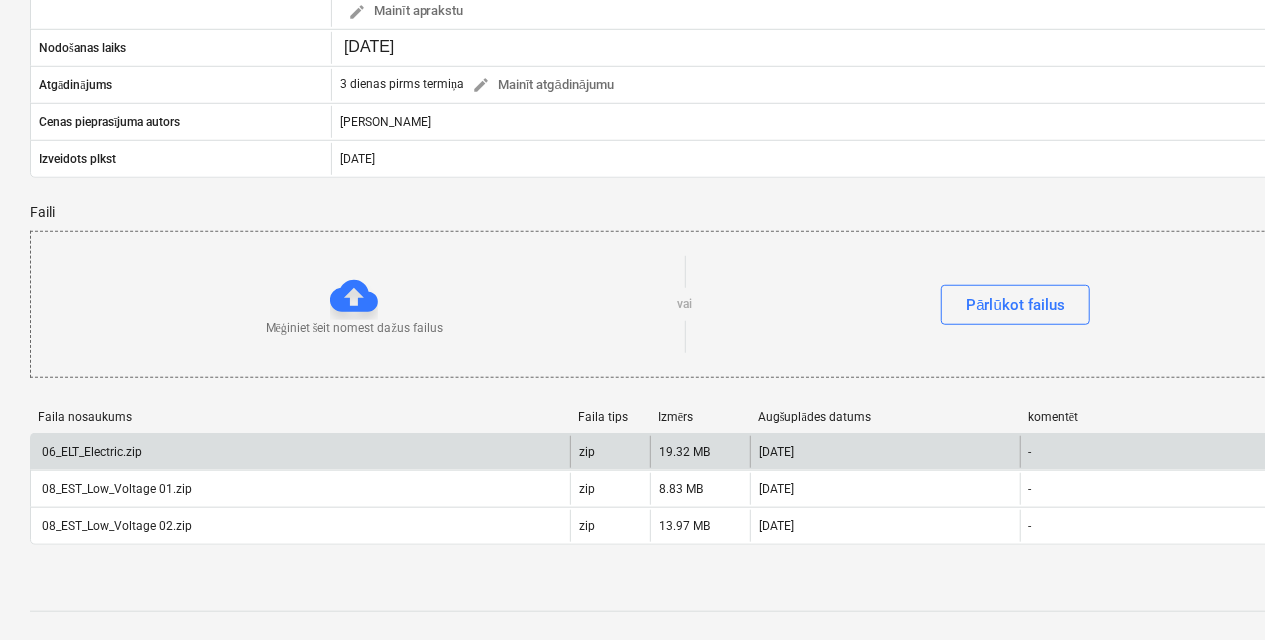 click on "06_ELT_Electric.zip" at bounding box center [90, 452] 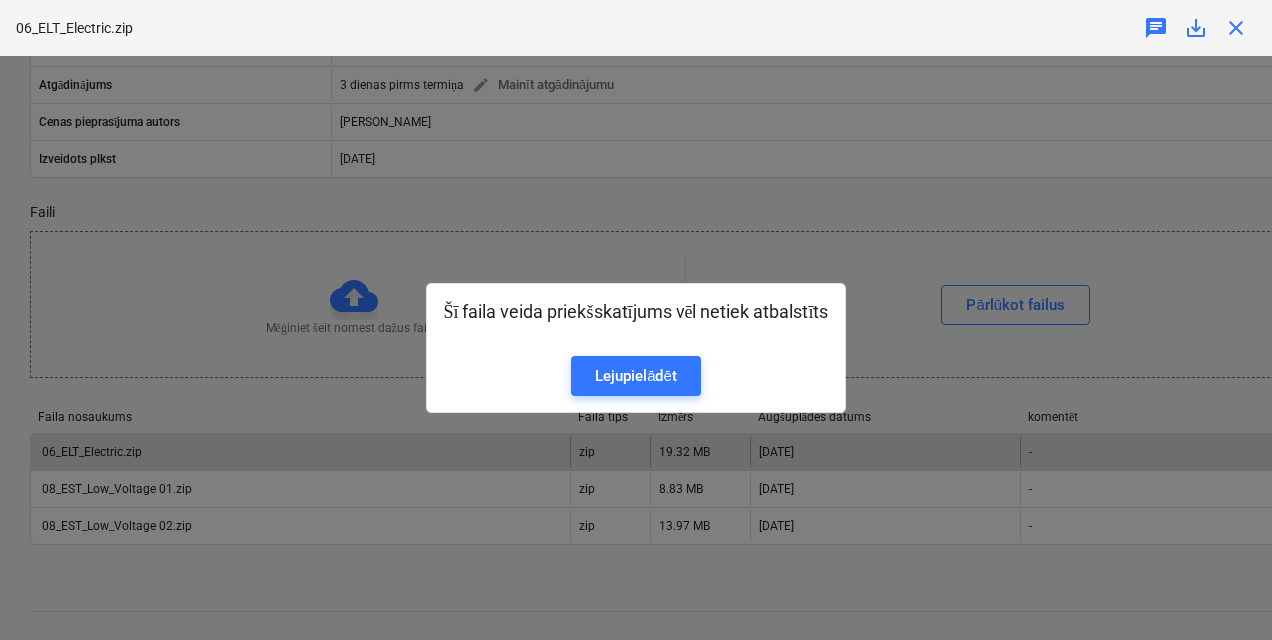 click at bounding box center [635, 340] 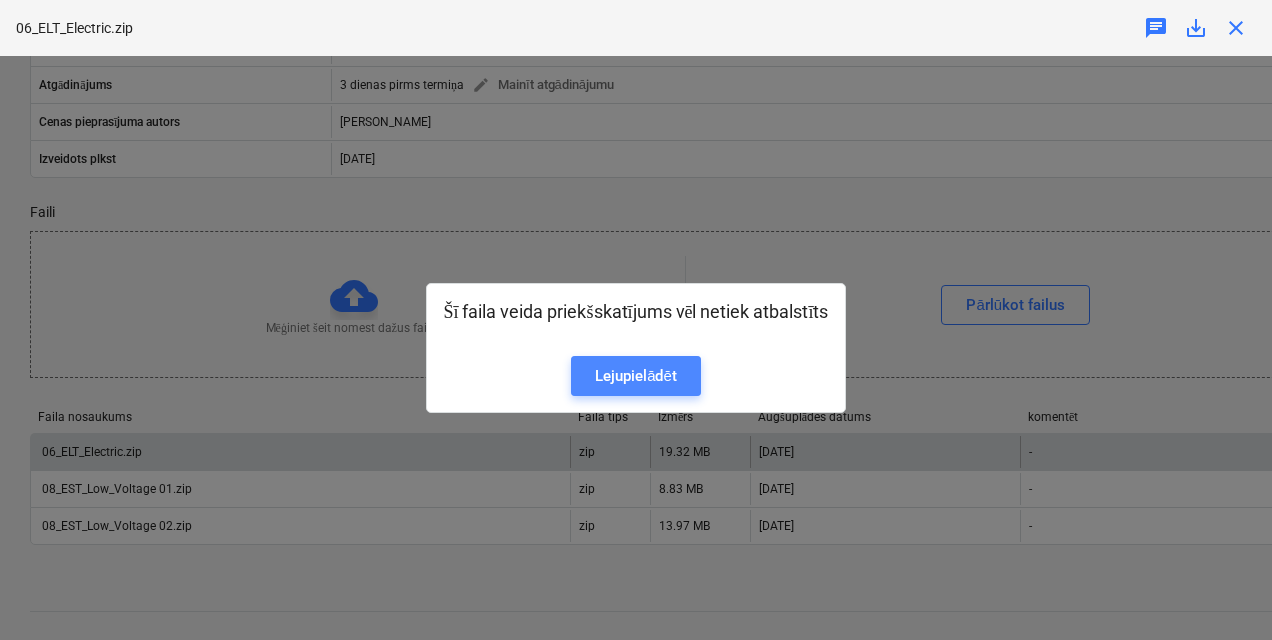 click on "Lejupielādēt" at bounding box center (636, 376) 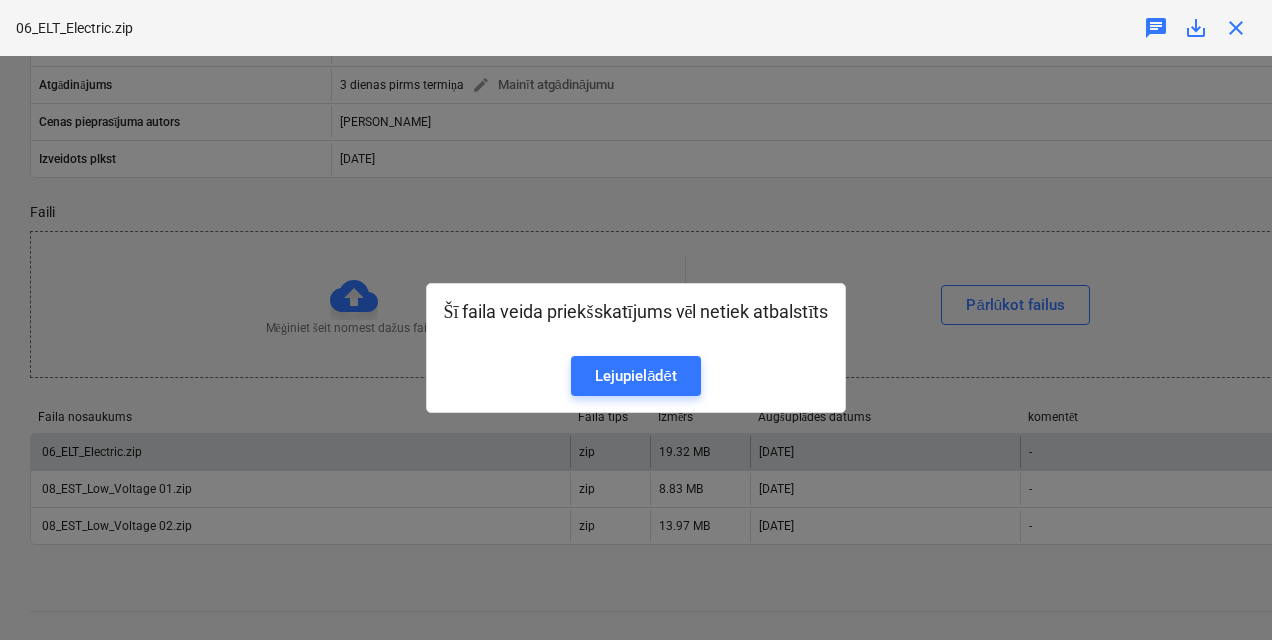 click on "Šī faila veida priekšskatījums vēl netiek atbalstīts Lejupielādēt" at bounding box center (636, 348) 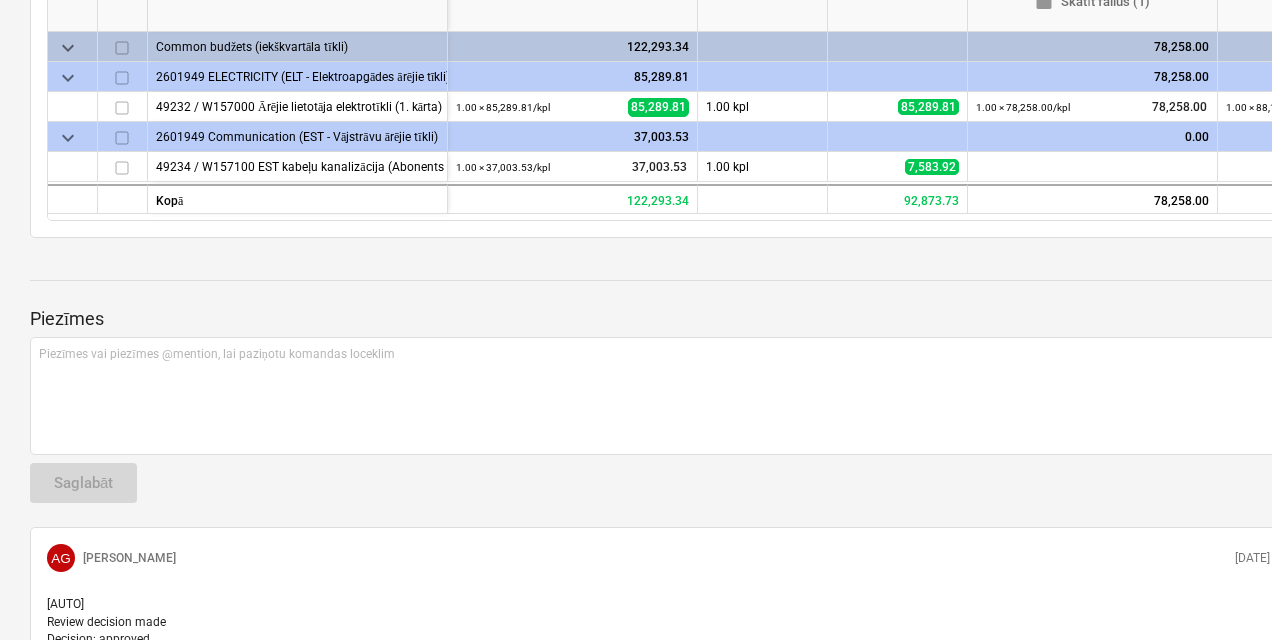 scroll, scrollTop: 0, scrollLeft: 0, axis: both 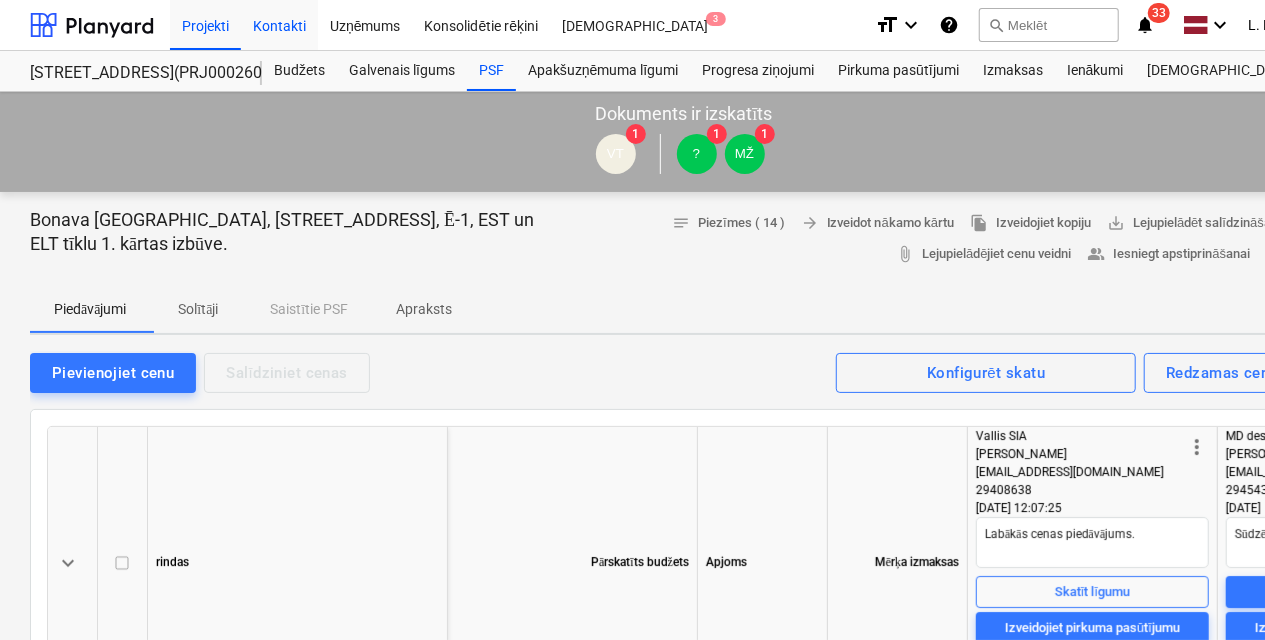 click on "Kontakti" at bounding box center [279, 24] 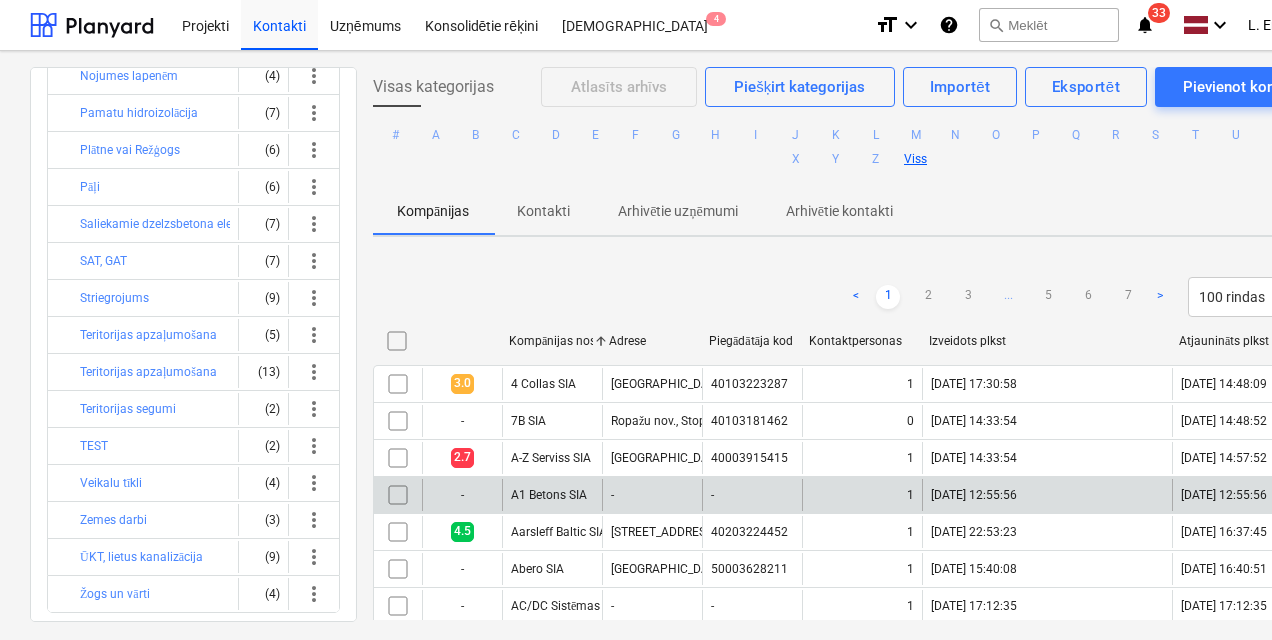 scroll, scrollTop: 625, scrollLeft: 0, axis: vertical 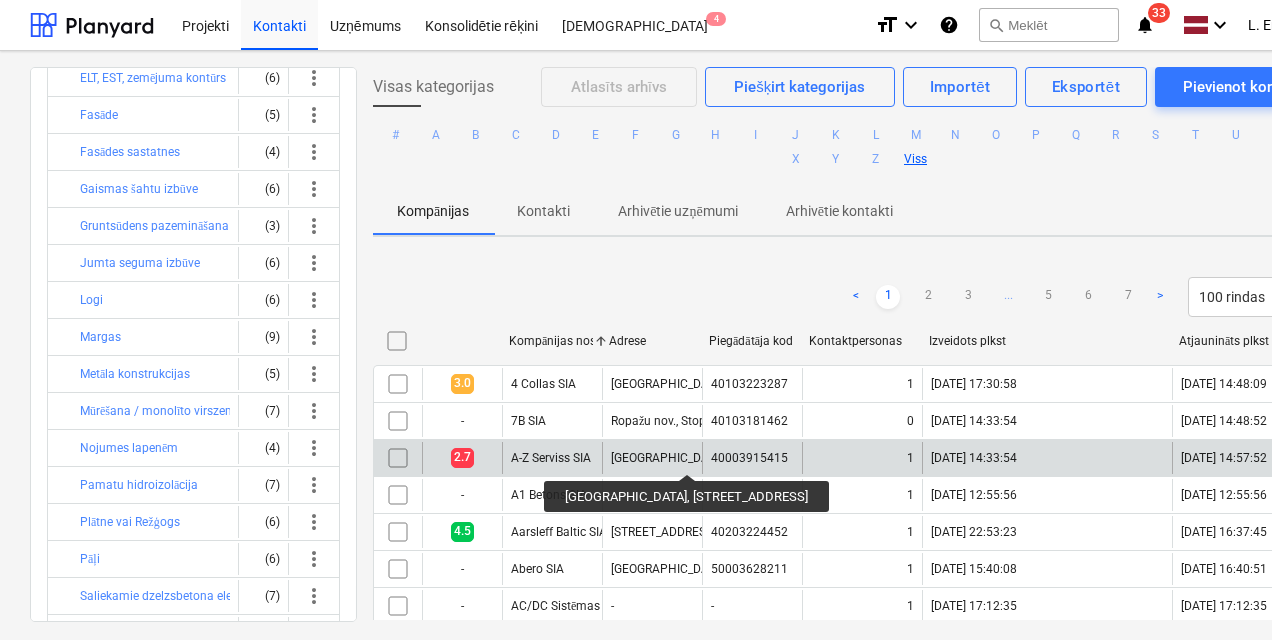 click on "[GEOGRAPHIC_DATA], [STREET_ADDRESS]" at bounding box center [723, 458] 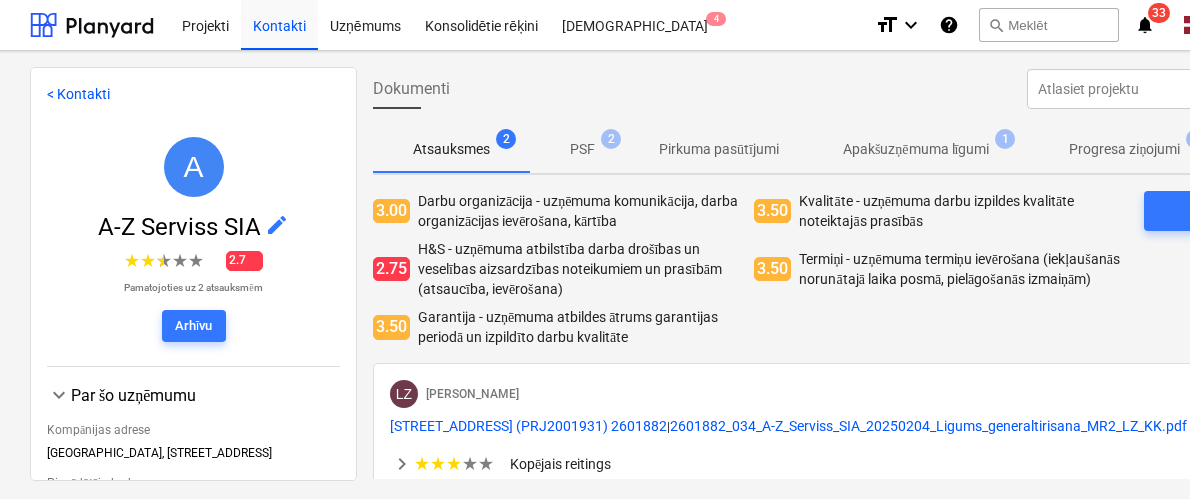 click on "3.00 Darbu organizācija - uzņēmuma komunikācija, darba organizācijas ievērošana, kārtība 3.50 Kvalitāte - uzņēmuma darbu izpildes kvalitāte noteiktajās prasībās 2.75 H&S - uzņēmuma atbilstība darba drošības un veselības aizsardzības noteikumiem un prasībām (atsaucība, ievērošana) 3.50 Termiņi - uzņēmuma termiņu ievērošana (iekļaušanās norunātajā laika posmā, pielāgošanās izmaiņām) 3.50 Garantija - uzņēmuma atbildes ātrums garantijas periodā un izpildīto darbu kvalitāte Pievienojiet atsauksmi" at bounding box center [855, 277] 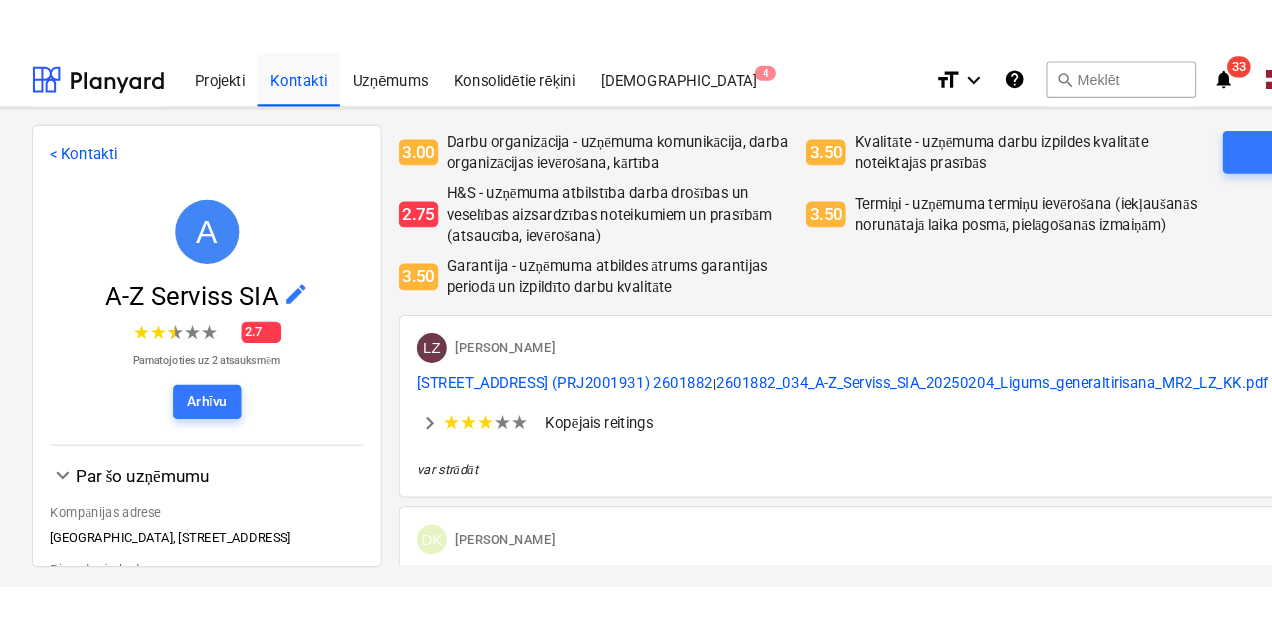 scroll, scrollTop: 120, scrollLeft: 0, axis: vertical 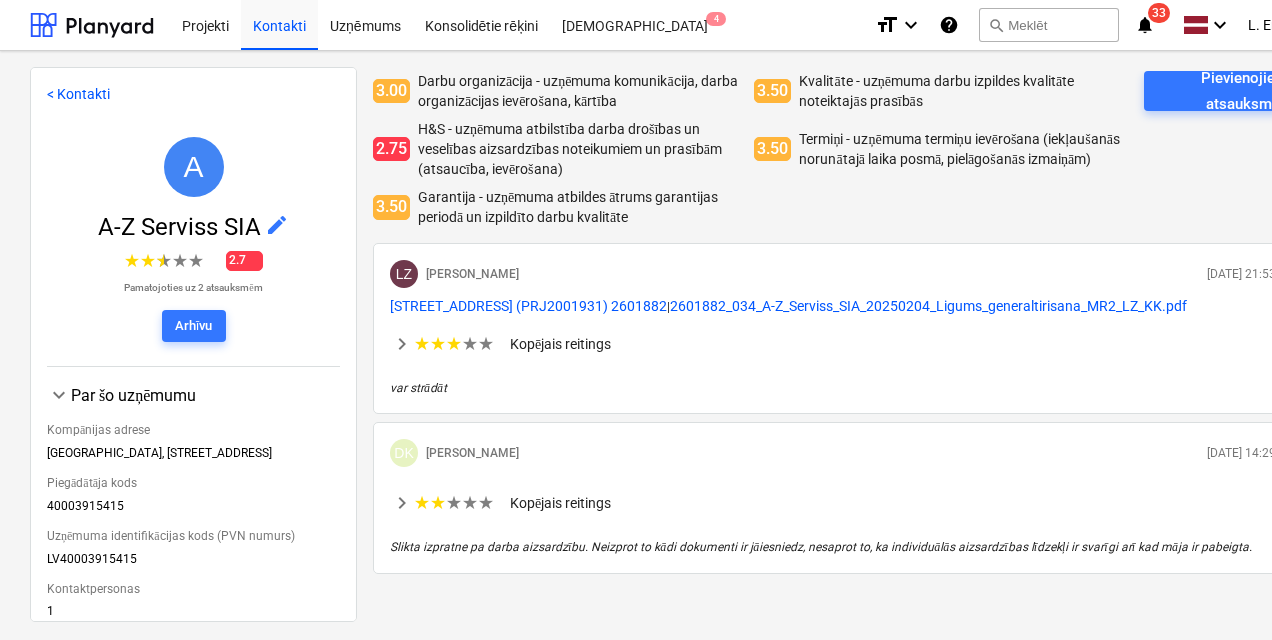 click on "keyboard_arrow_right ★ ★ ★ ★ ★ Kopējais reitings ★ ★ ★ ★ ★ Darbu organizācija - uzņēmuma komunikācija, darba organizācijas ievērošana, kārtība ★ ★ ★ ★ ★ Kvalitāte - uzņēmuma darbu izpildes kvalitāte noteiktajās prasībās ★ ★ ★ ★ ★ H&S - uzņēmuma atbilstība darba drošības un veselības aizsardzības noteikumiem un prasībām (atsaucība, ievērošana) ★ ★ ★ ★ ★ Termiņi - uzņēmuma termiņu ievērošana (iekļaušanās norunātajā laika posmā, pielāgošanās izmaiņām) ★ ★ ★ ★ ★ Garantija - uzņēmuma atbildes ātrums garantijas periodā un izpildīto darbu kvalitāte" at bounding box center [855, 344] 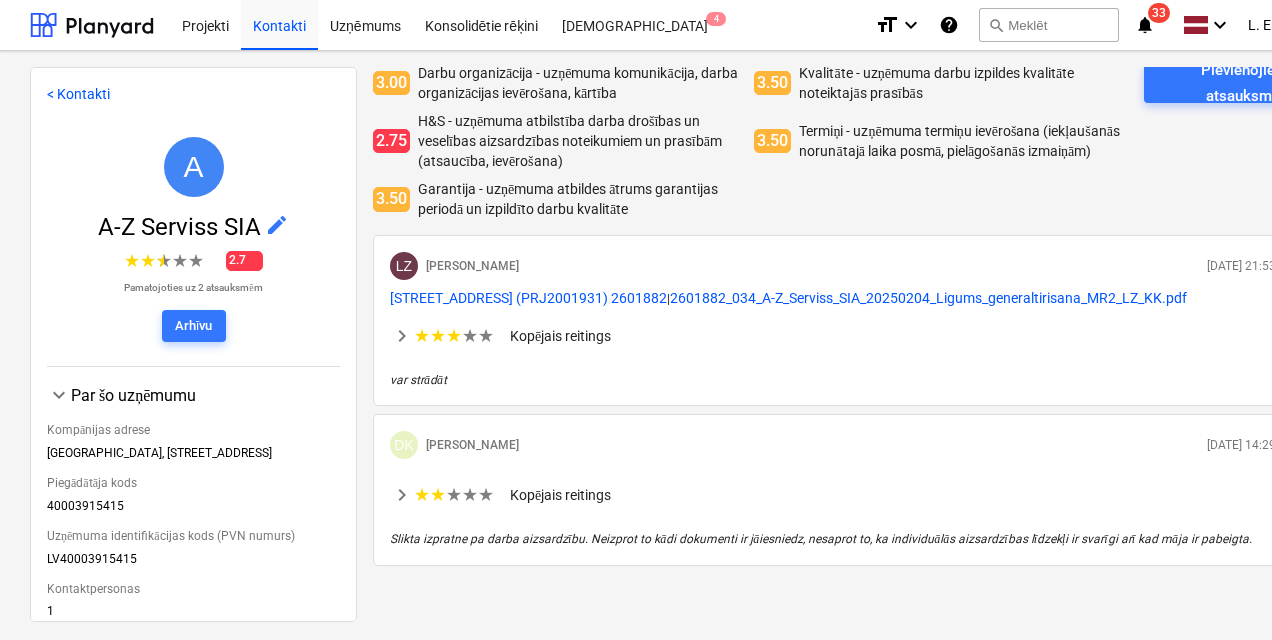 scroll, scrollTop: 160, scrollLeft: 0, axis: vertical 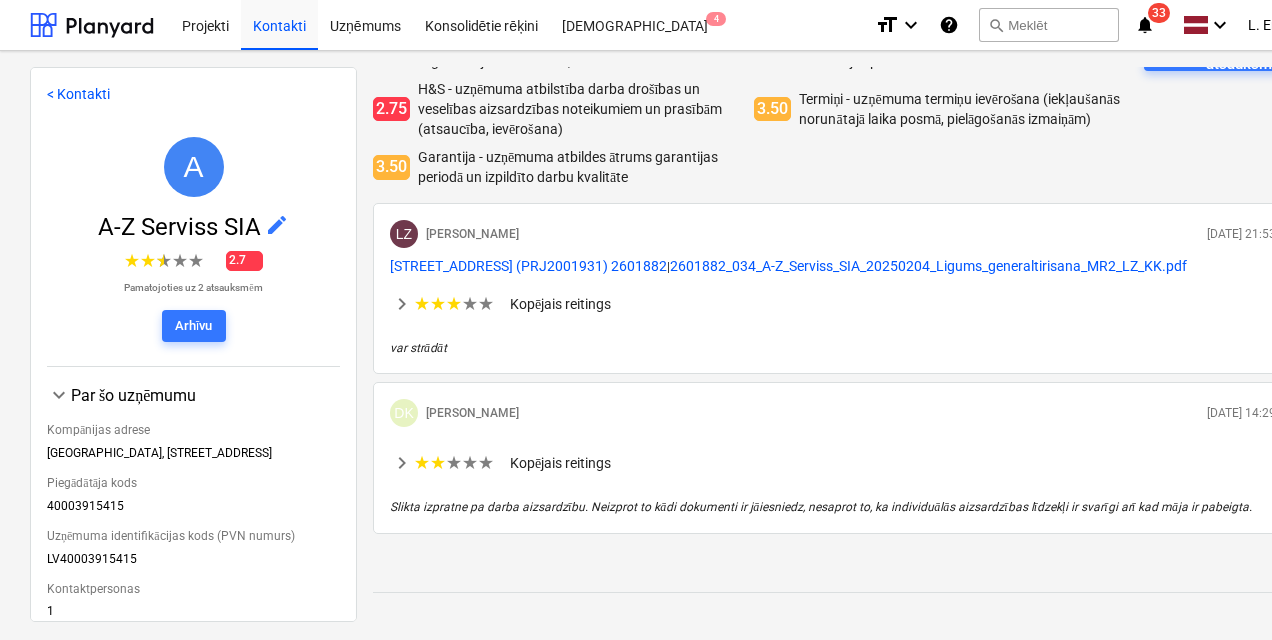 click on "Kopējais reitings" at bounding box center [560, 304] 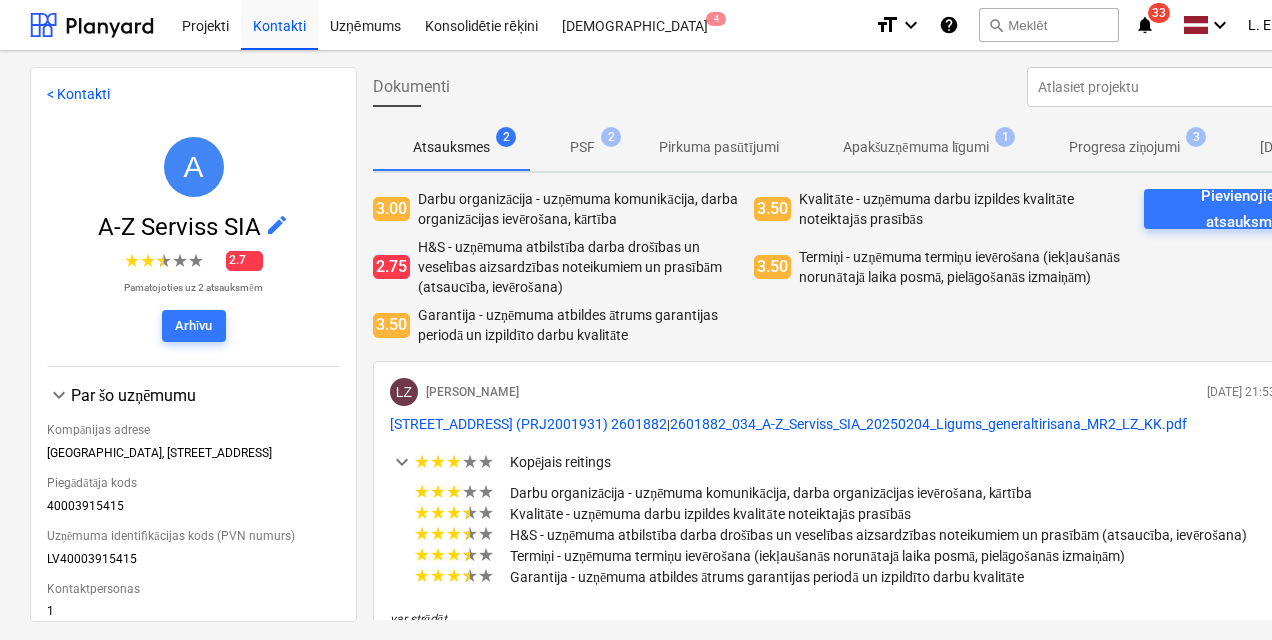 scroll, scrollTop: 0, scrollLeft: 0, axis: both 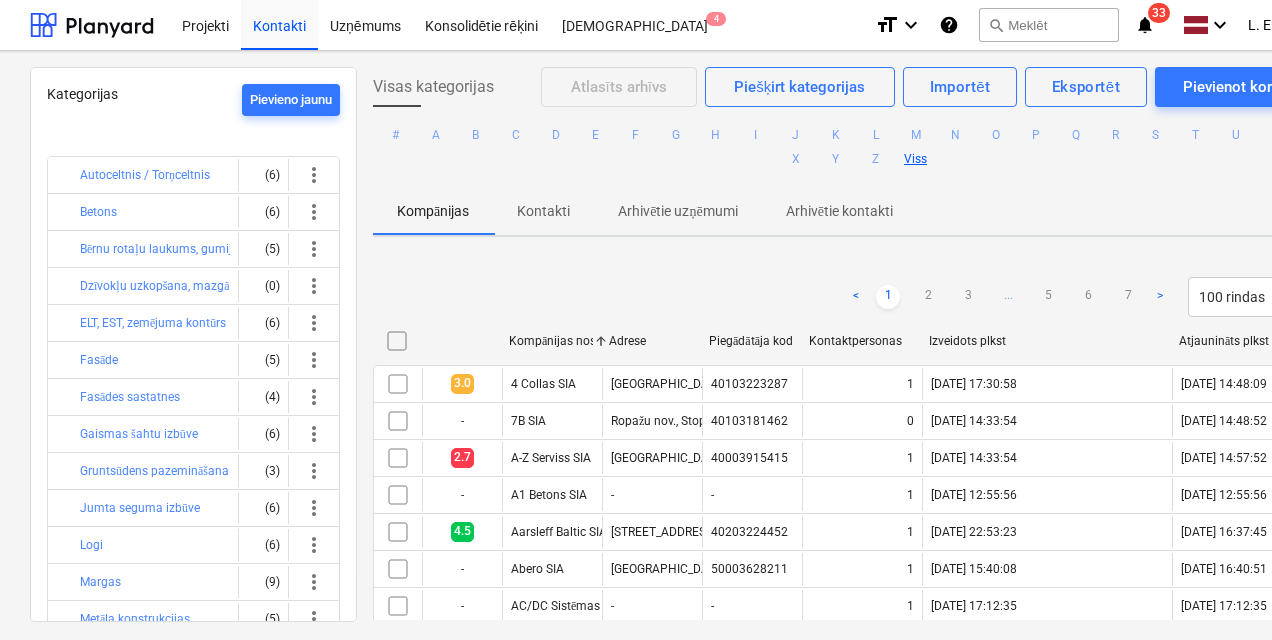click on "< 1 2 3 ... 5 6 7 > 100 rindas" at bounding box center (855, 297) 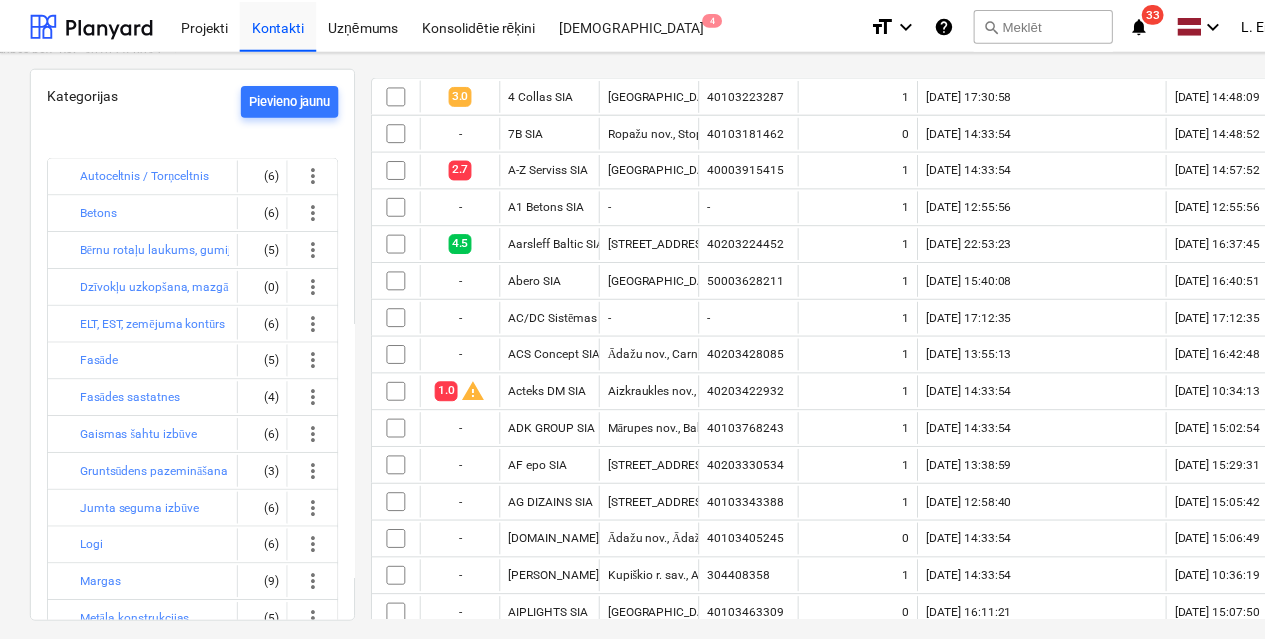 scroll, scrollTop: 320, scrollLeft: 0, axis: vertical 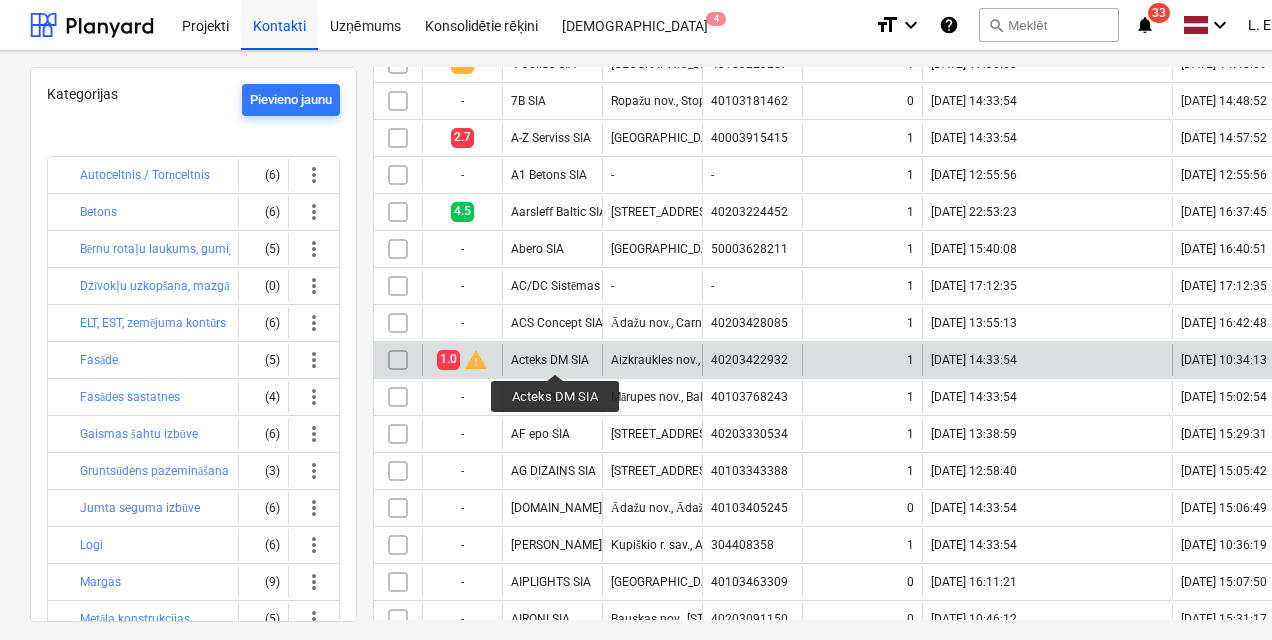 click on "Acteks DM SIA" at bounding box center (550, 360) 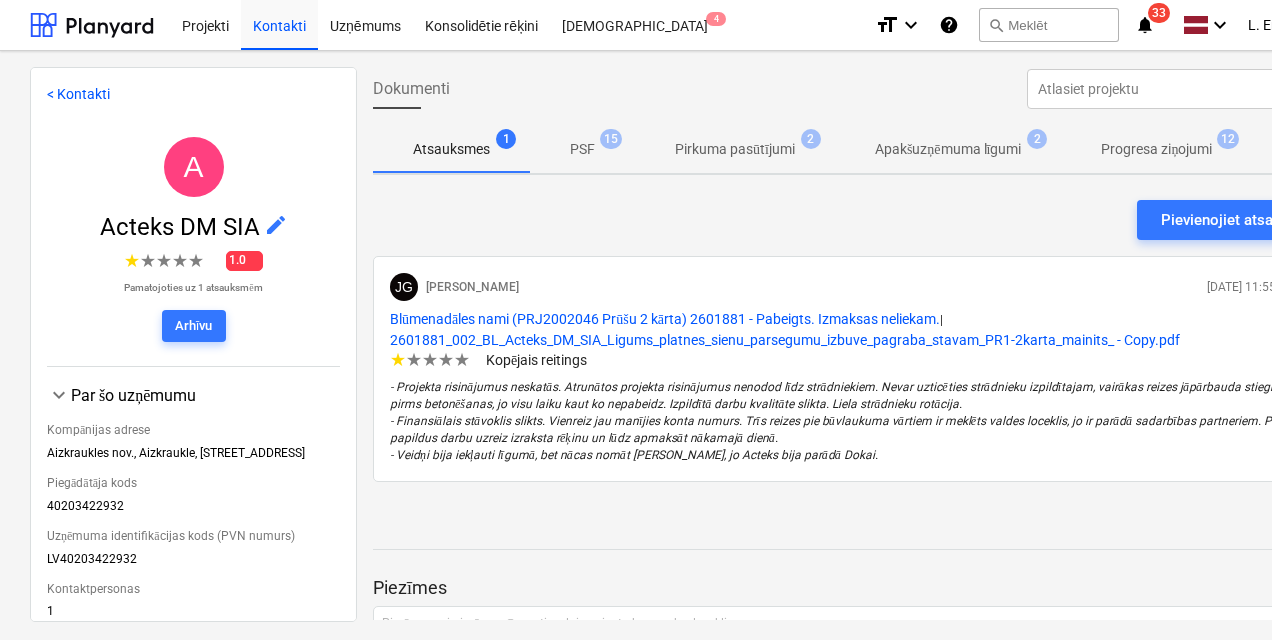 click on "Pirkuma pasūtījumi" at bounding box center (735, 149) 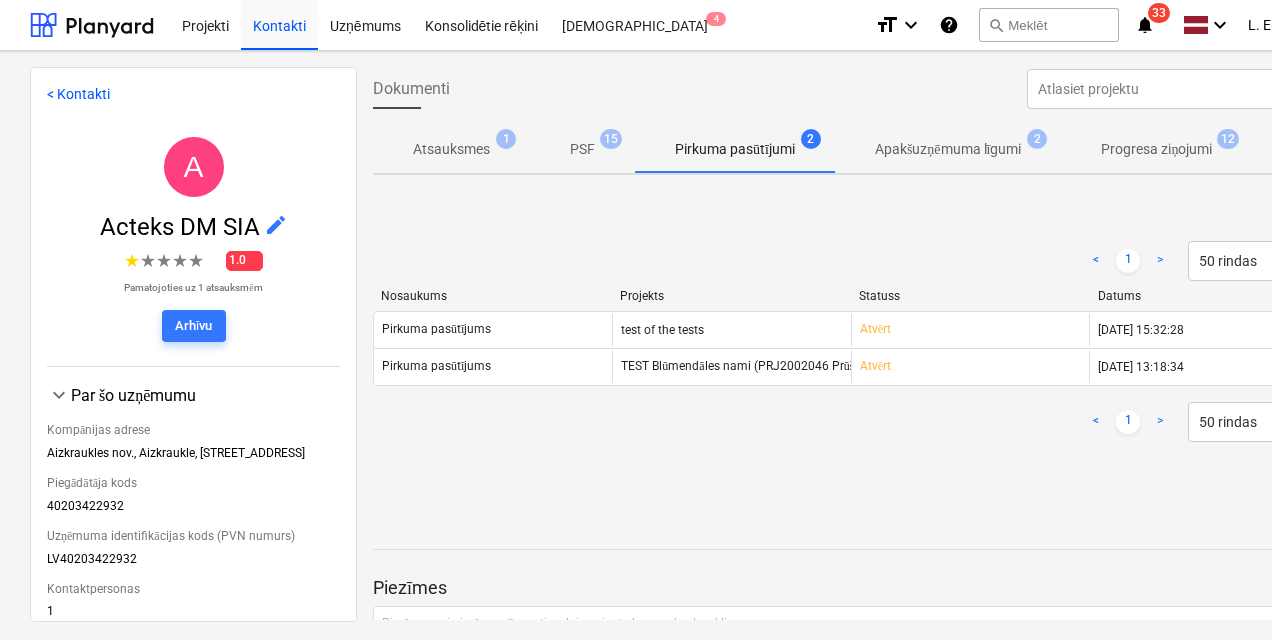 click on "Apakšuzņēmuma līgumi" at bounding box center [948, 149] 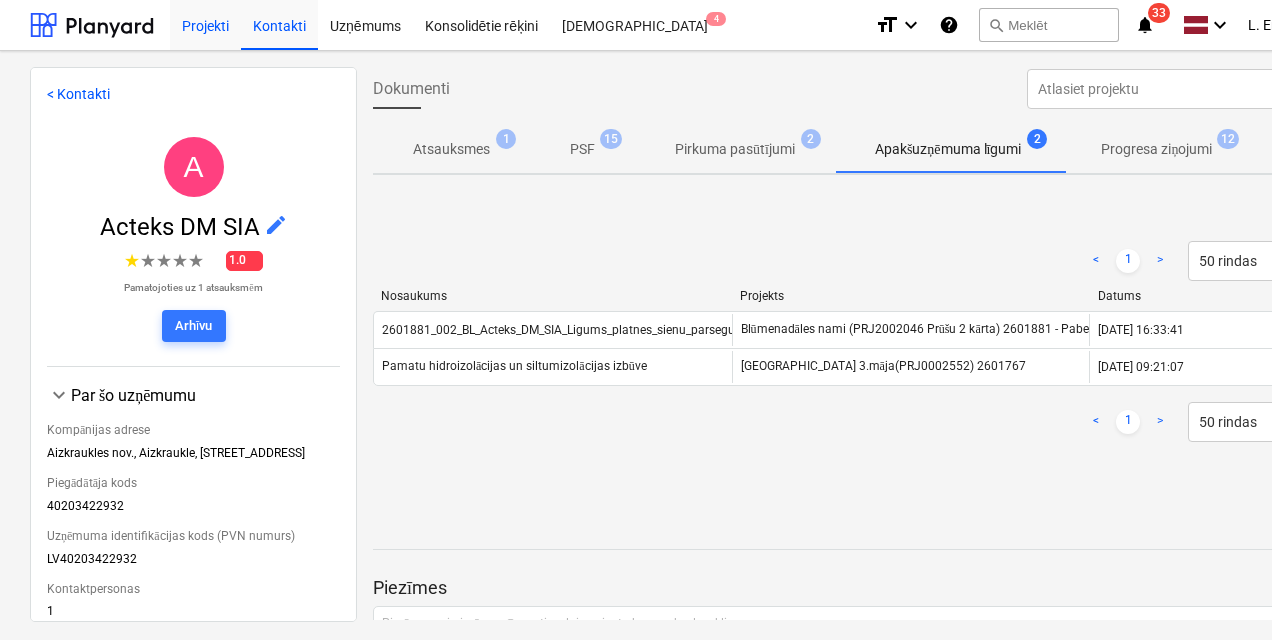 click on "Projekti" at bounding box center (205, 24) 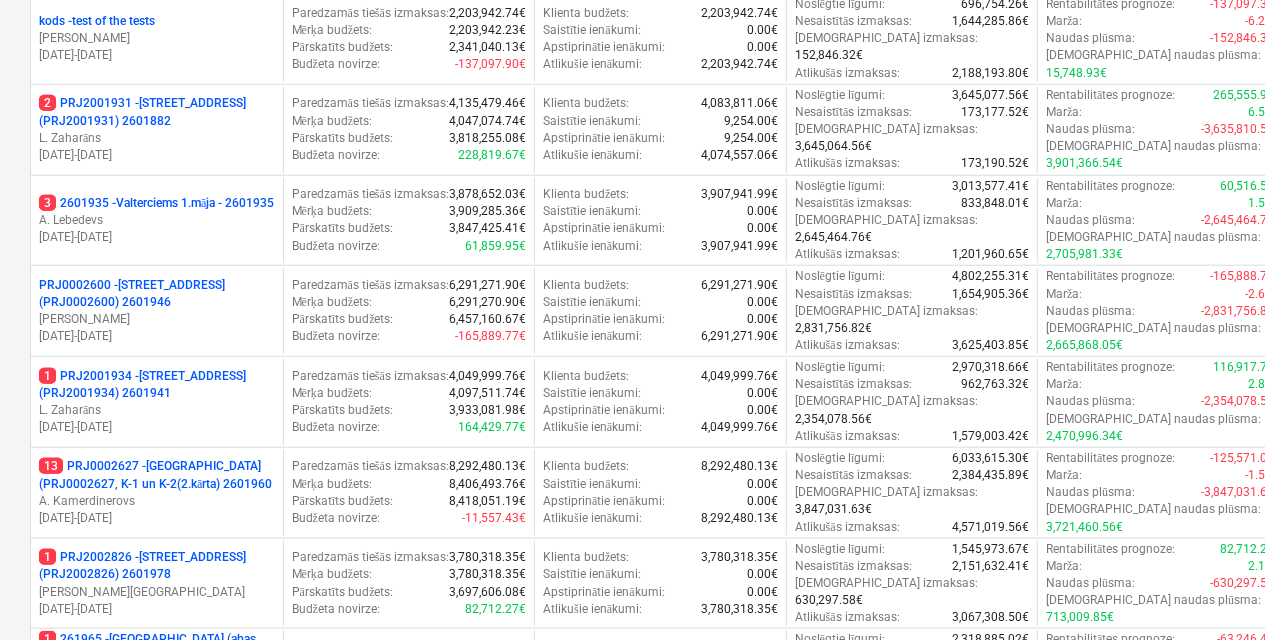scroll, scrollTop: 850, scrollLeft: 0, axis: vertical 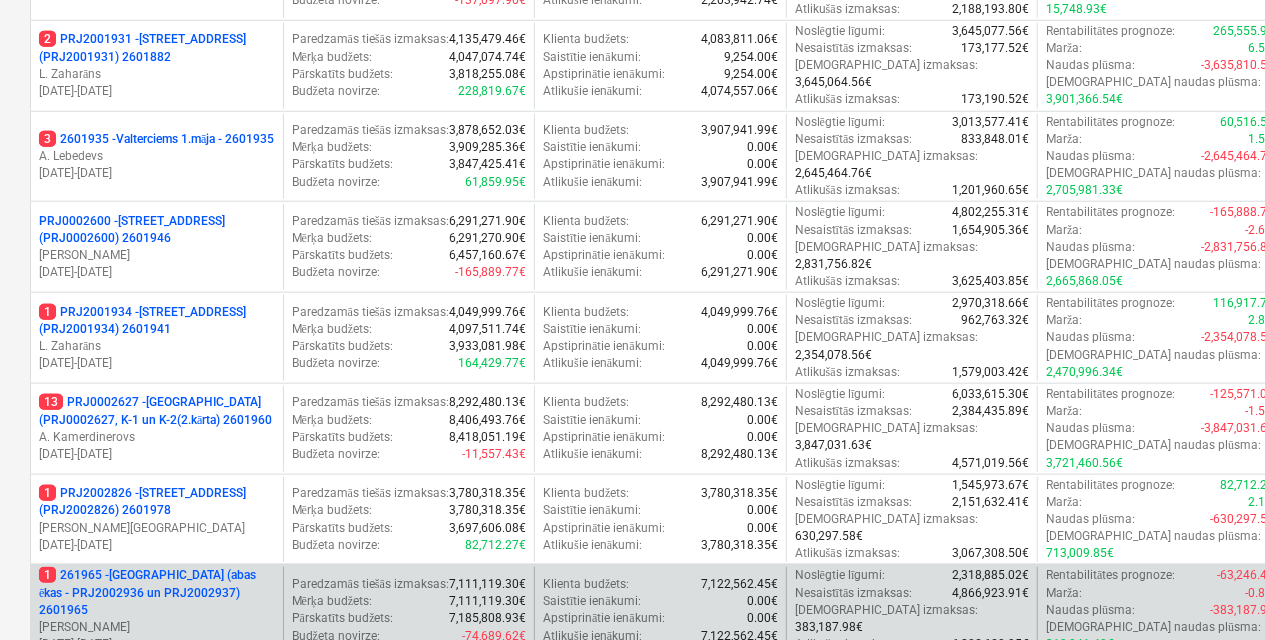 click on "1  261965 -  [GEOGRAPHIC_DATA] (abas ēkas - PRJ2002936 un PRJ2002937) 2601965" at bounding box center [157, 592] 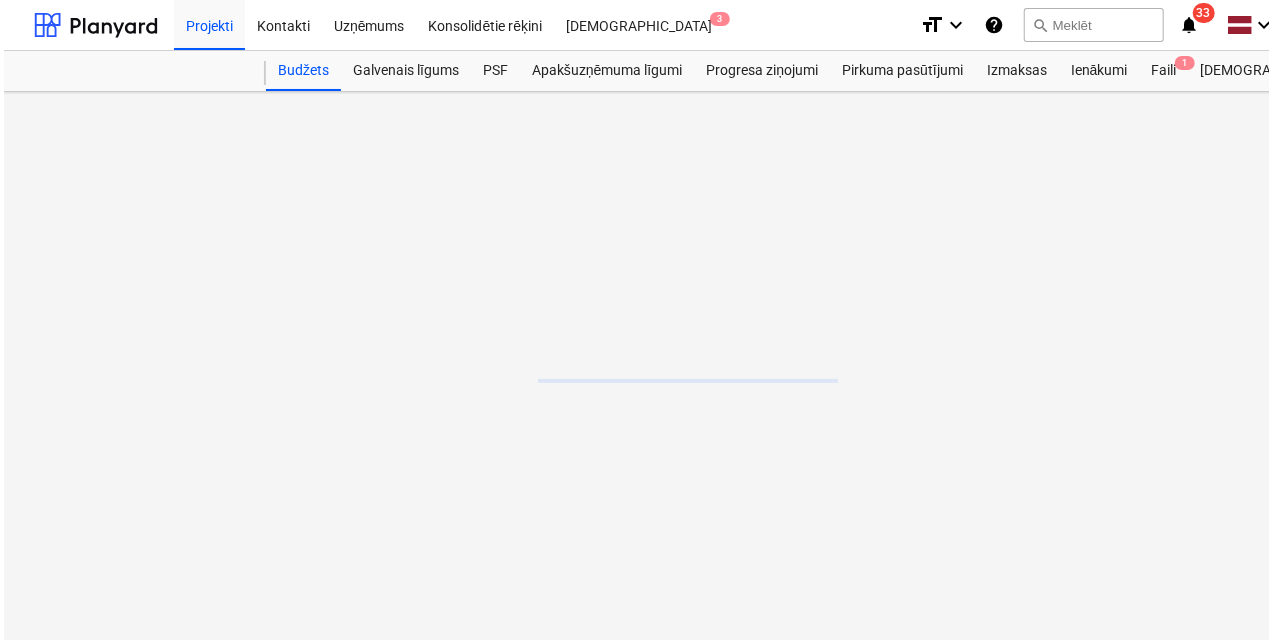 scroll, scrollTop: 0, scrollLeft: 0, axis: both 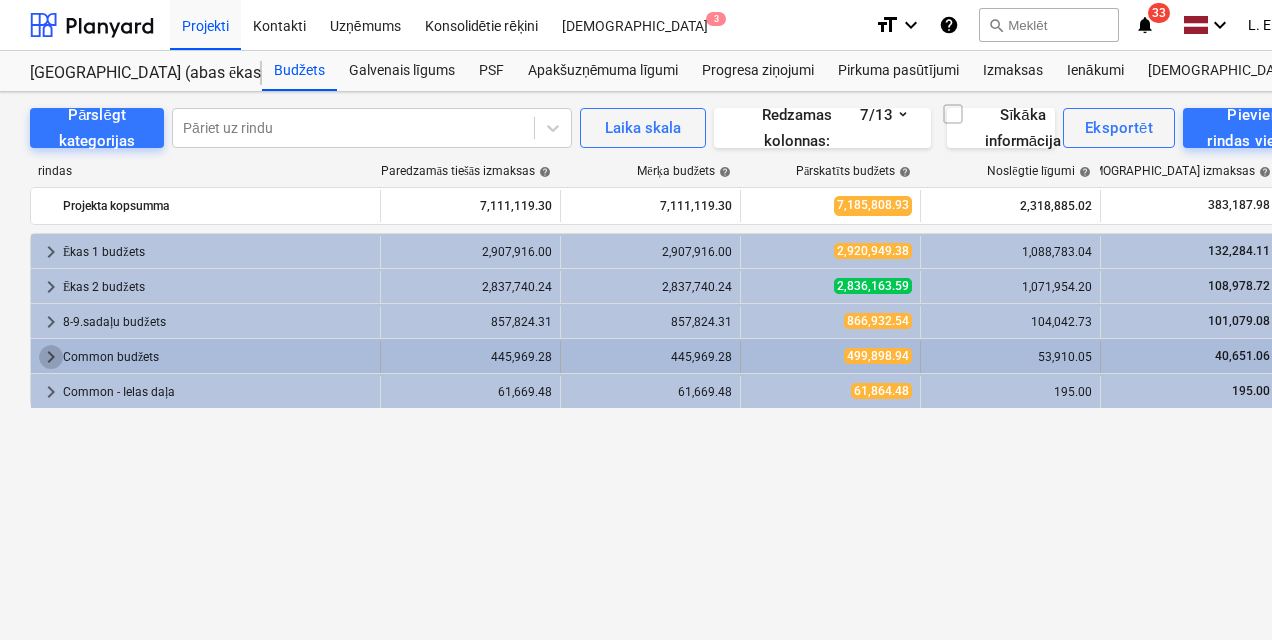 click on "keyboard_arrow_right" at bounding box center (51, 357) 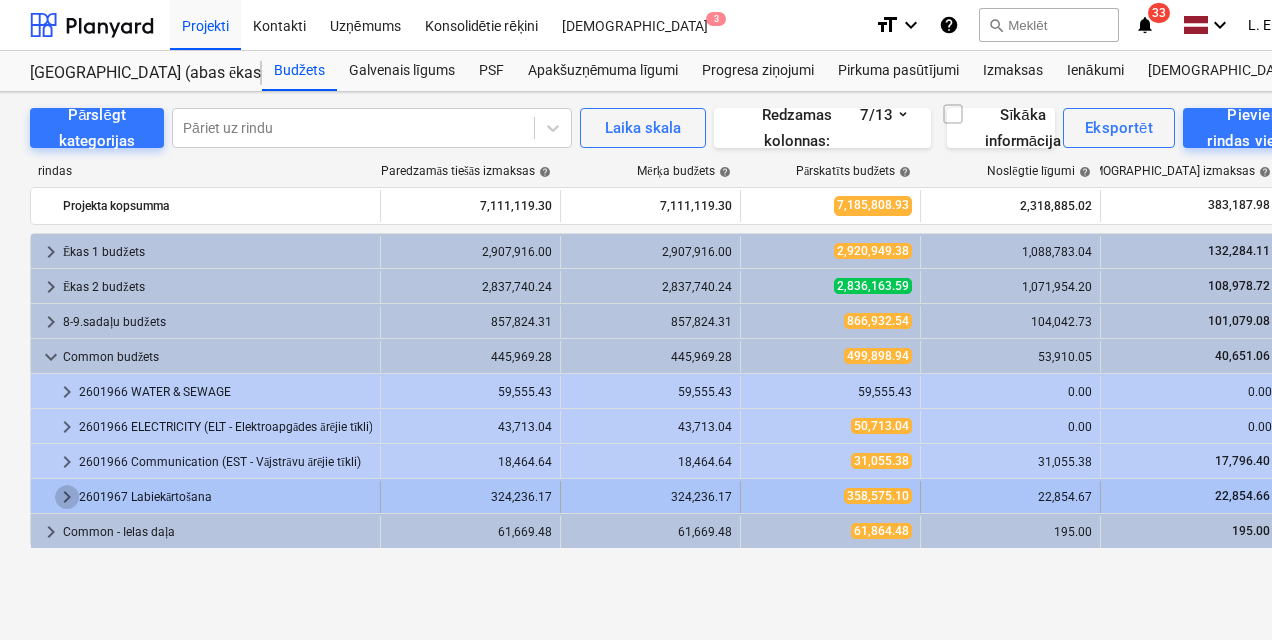 click on "keyboard_arrow_right" at bounding box center (67, 497) 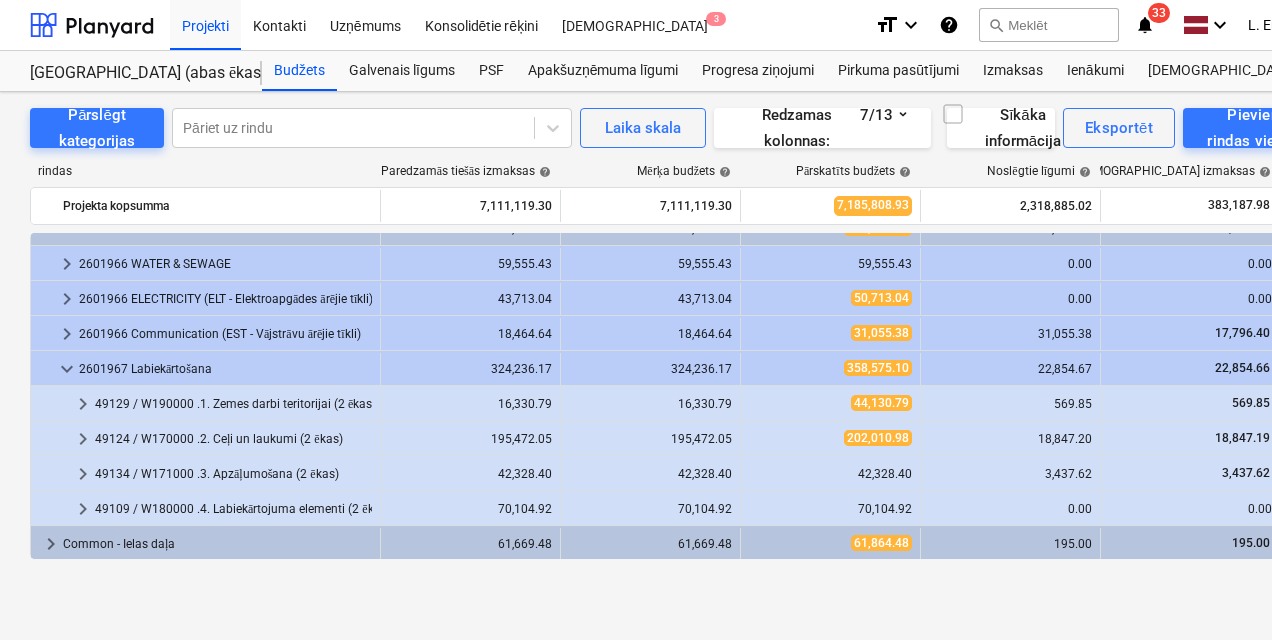 scroll, scrollTop: 129, scrollLeft: 0, axis: vertical 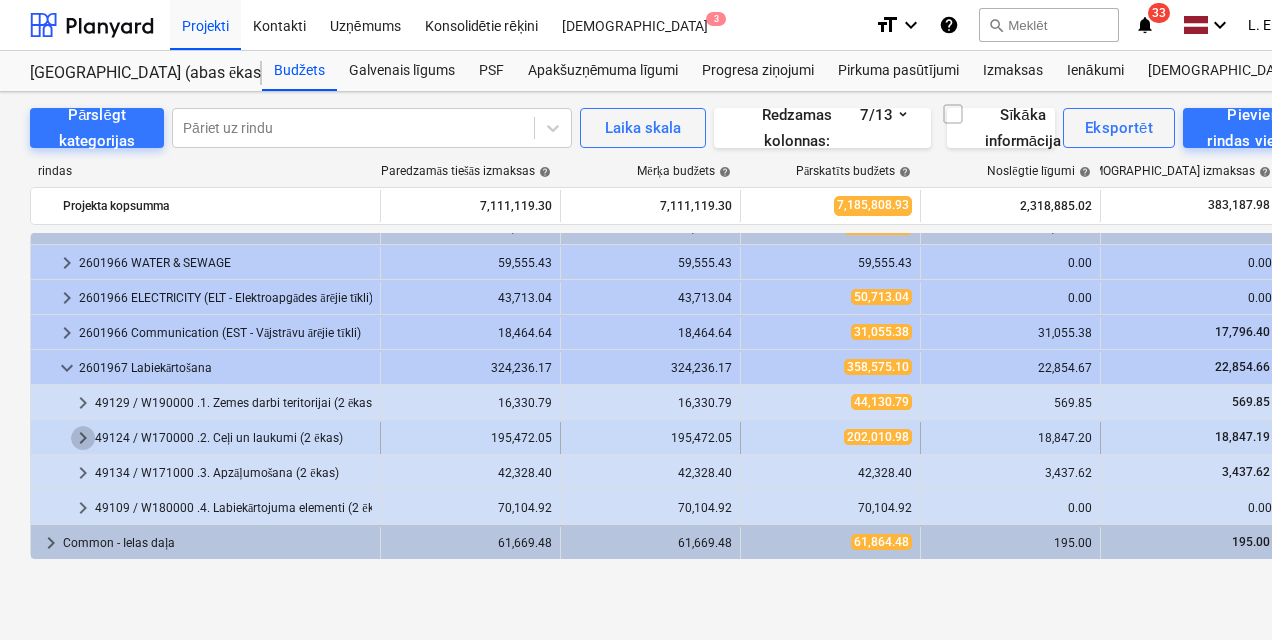 click on "keyboard_arrow_right" at bounding box center [83, 438] 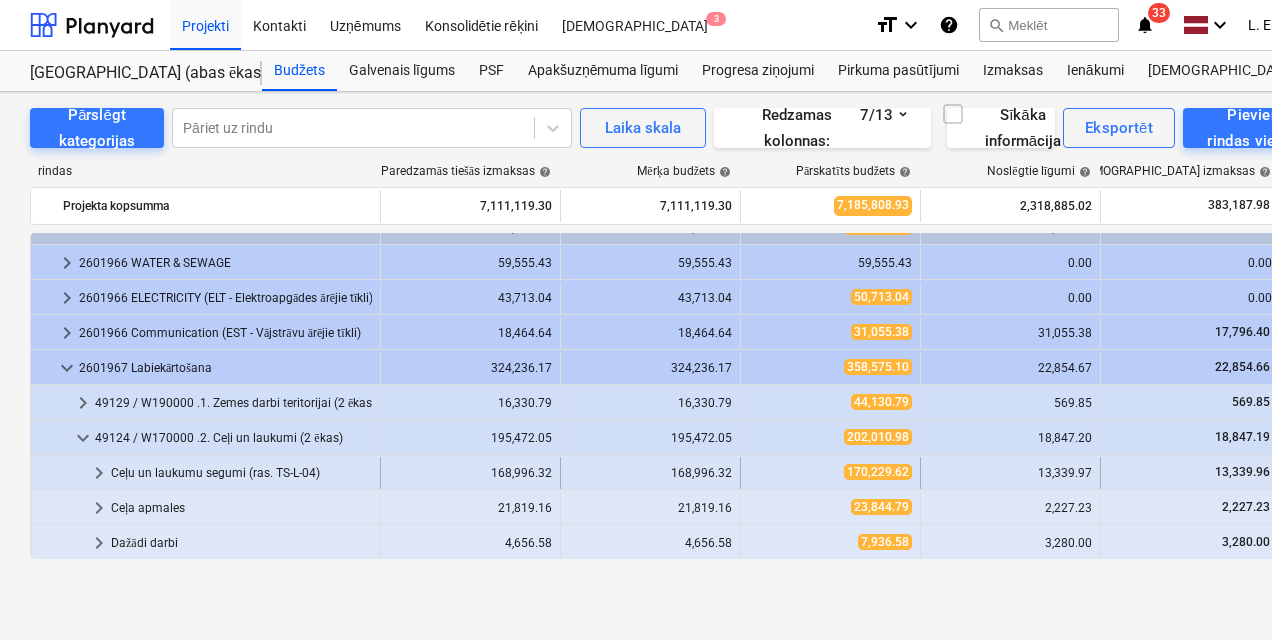 click on "Ceļu un laukumu segumi  (ras. TS-L-04)" at bounding box center [241, 473] 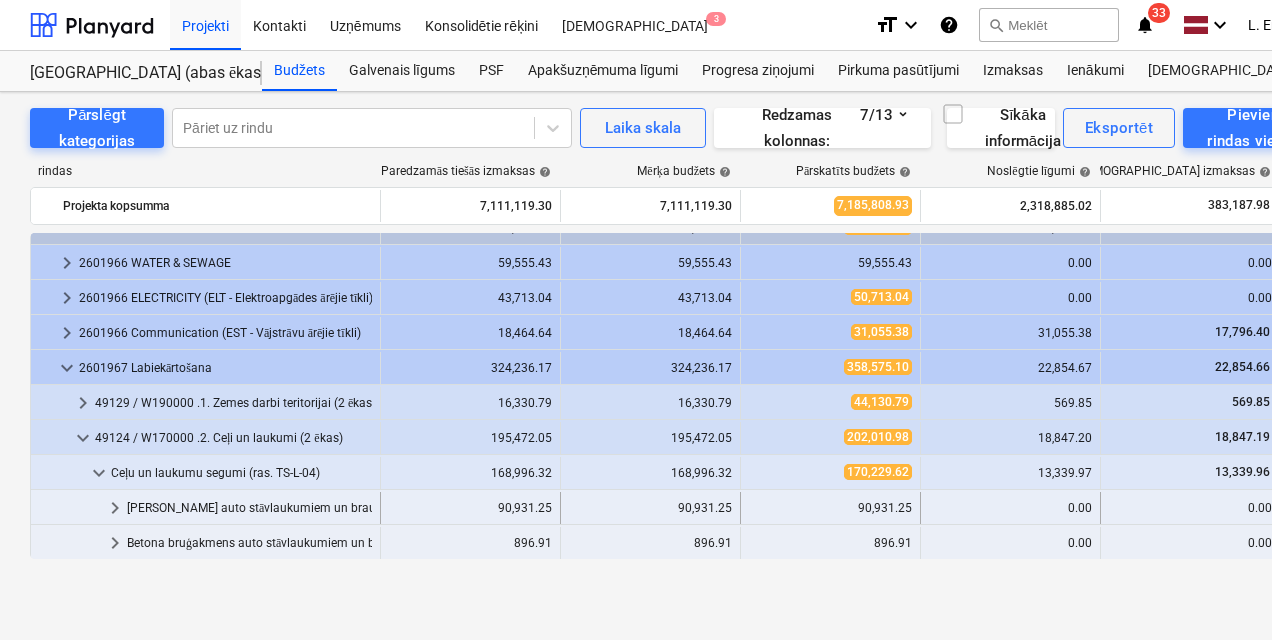 click on "[PERSON_NAME] auto stāvlaukumiem un brauktuvei" at bounding box center [249, 508] 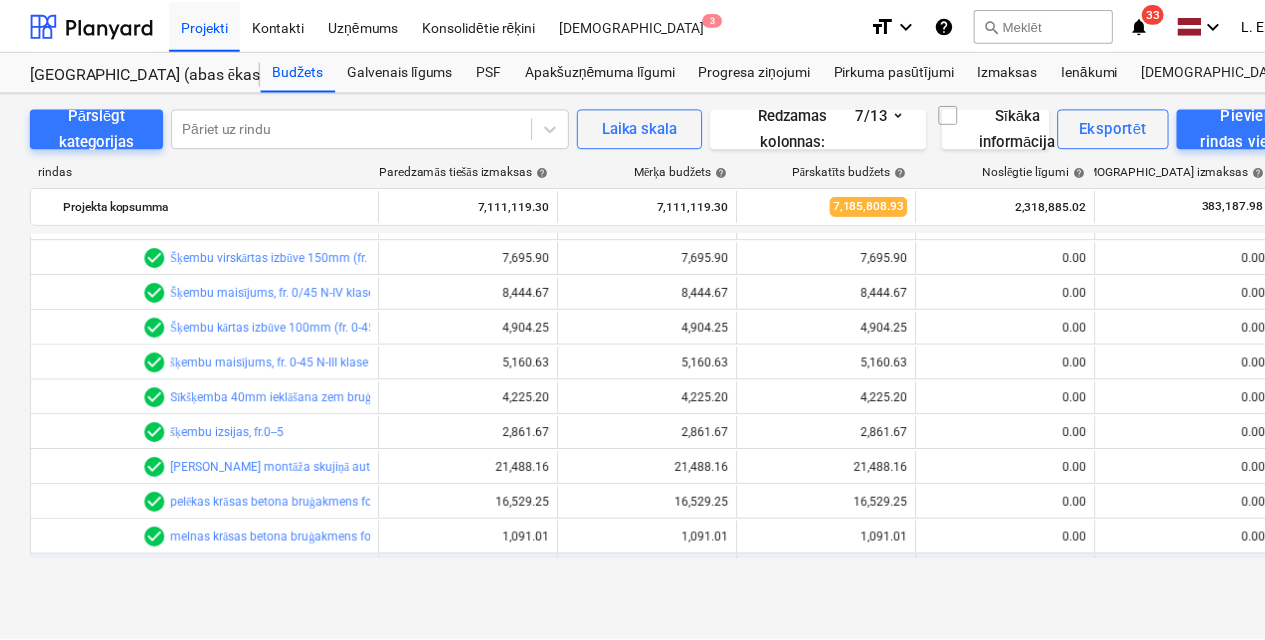 scroll, scrollTop: 480, scrollLeft: 0, axis: vertical 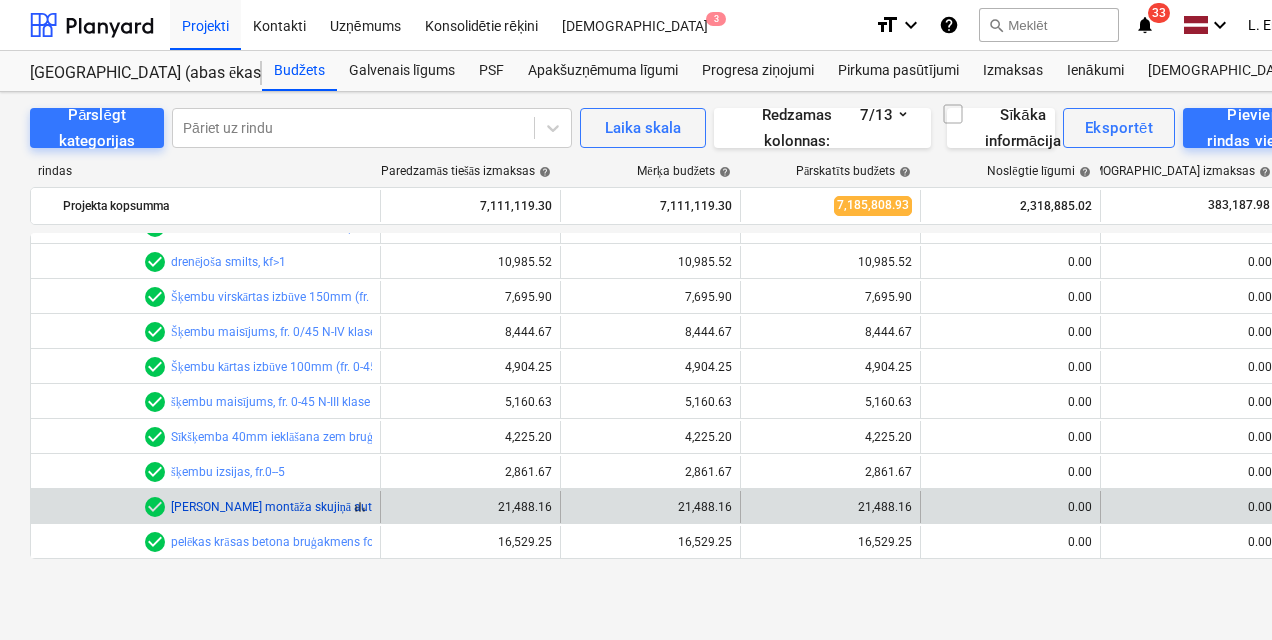 click on "[PERSON_NAME] montāža skujiņā auto stāvlaukumiem un brauktuvei 80mm" at bounding box center [375, 507] 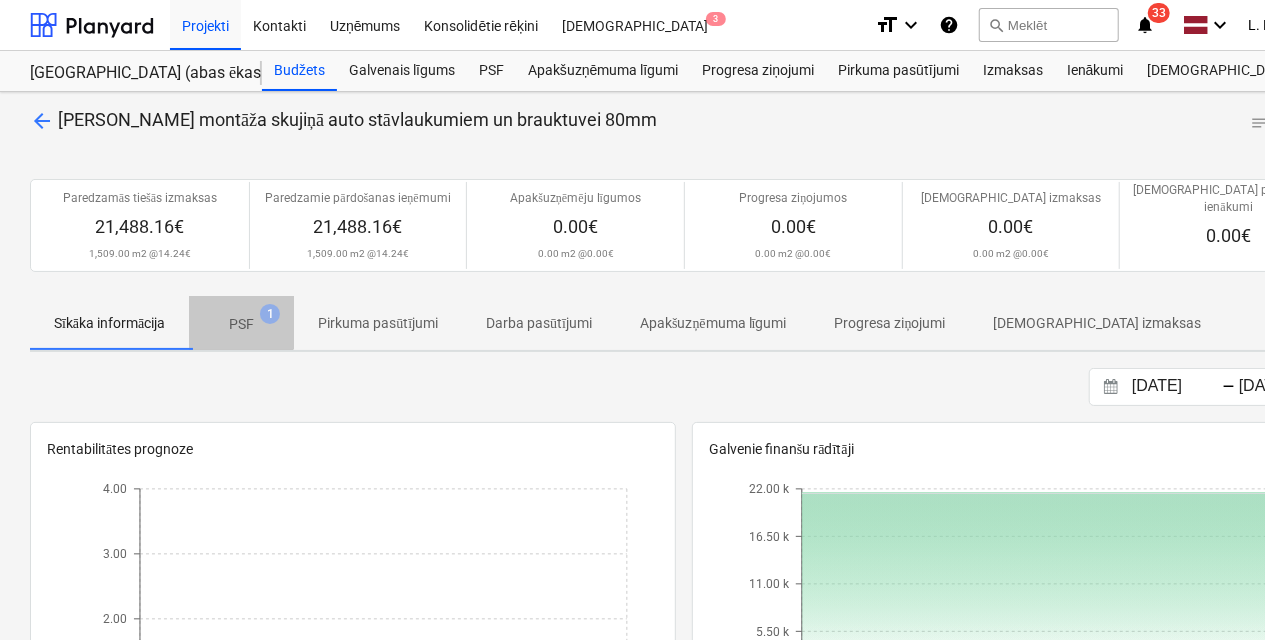 click on "PSF" at bounding box center [241, 324] 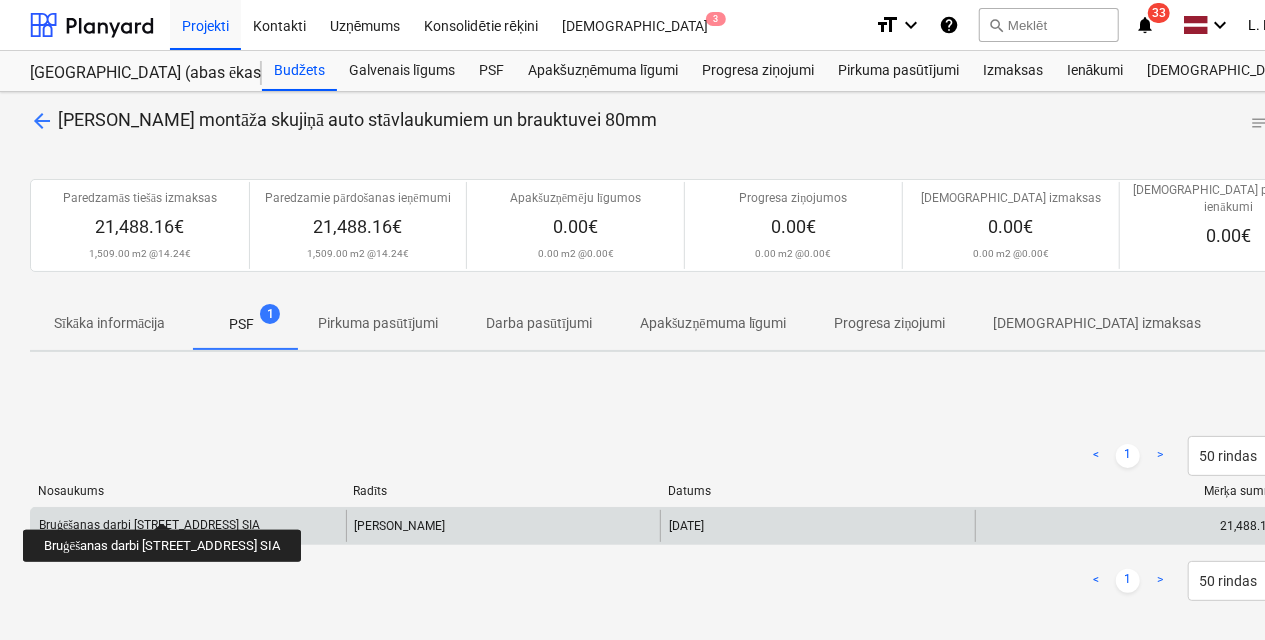 click on "Bruģēšanas darbi [STREET_ADDRESS] SIA" at bounding box center [149, 525] 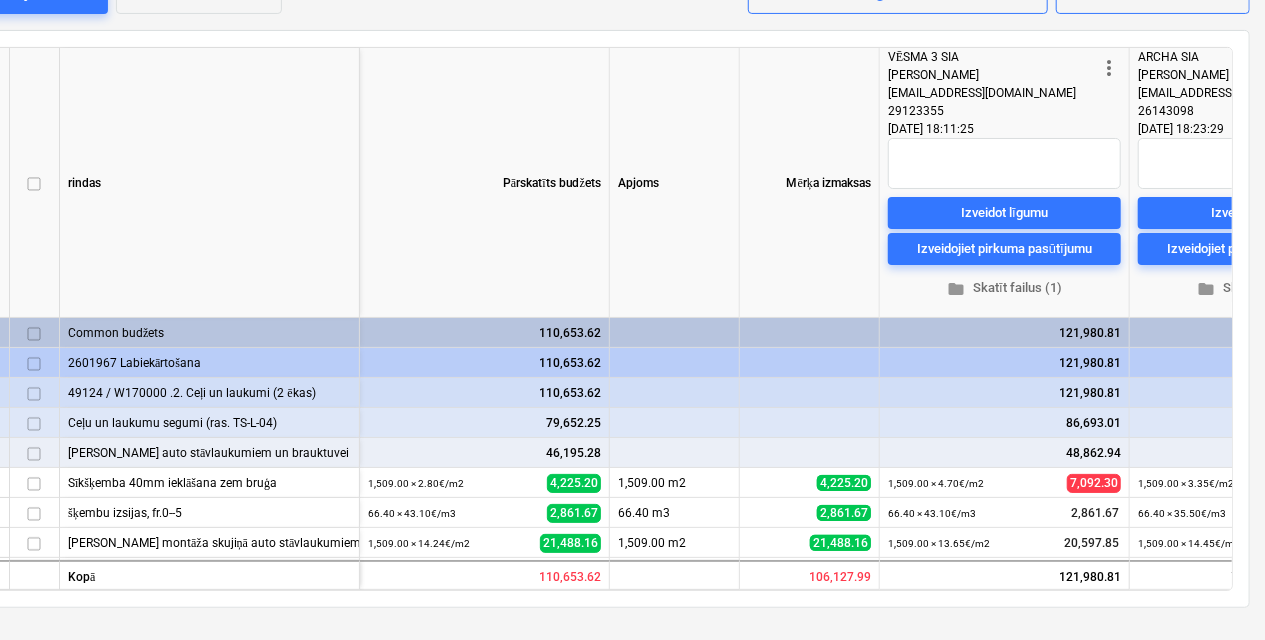 scroll, scrollTop: 280, scrollLeft: 102, axis: both 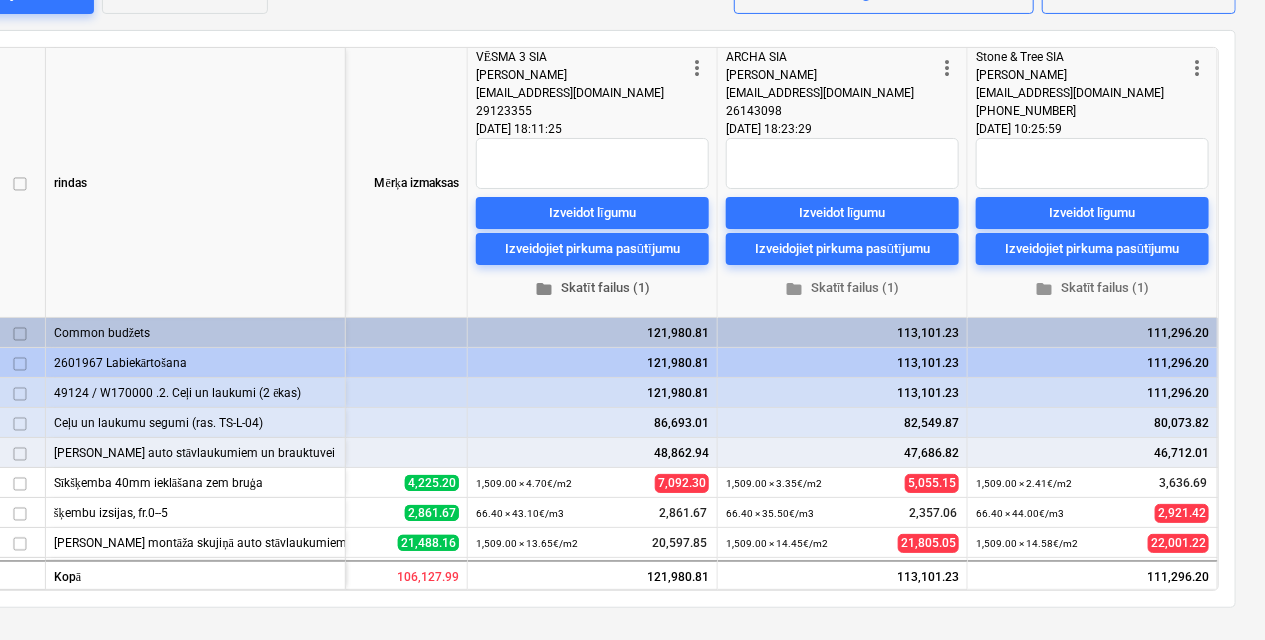 click on "folder Skatīt failus (1)" at bounding box center [592, 288] 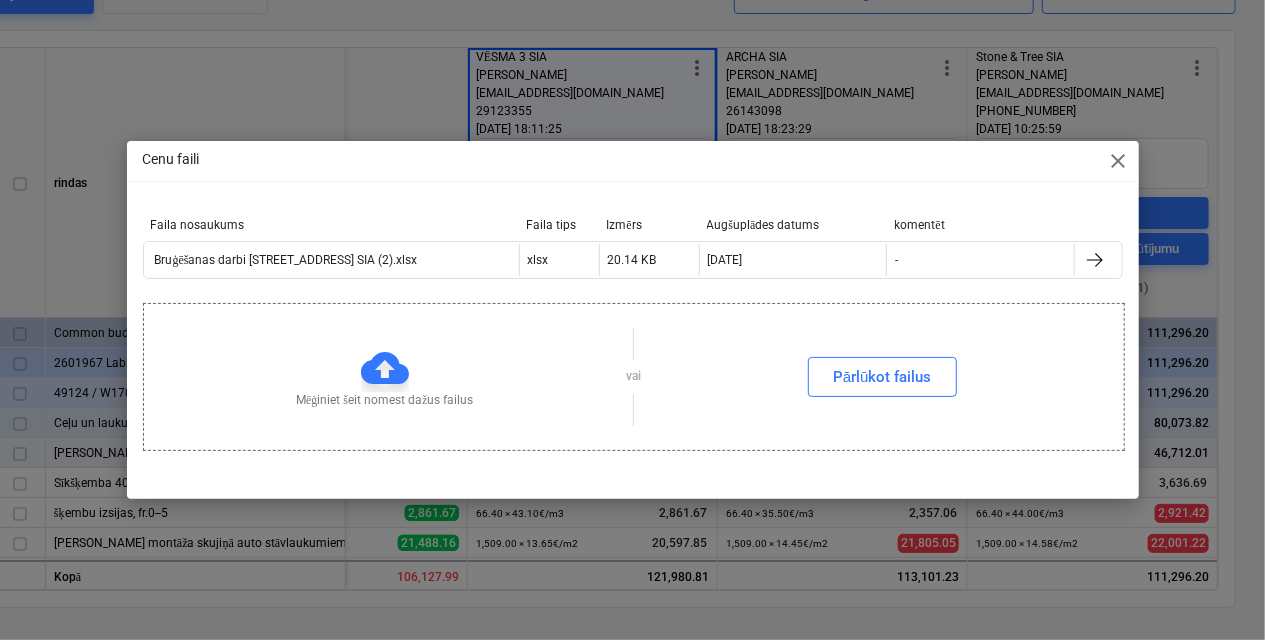 scroll, scrollTop: 280, scrollLeft: 96, axis: both 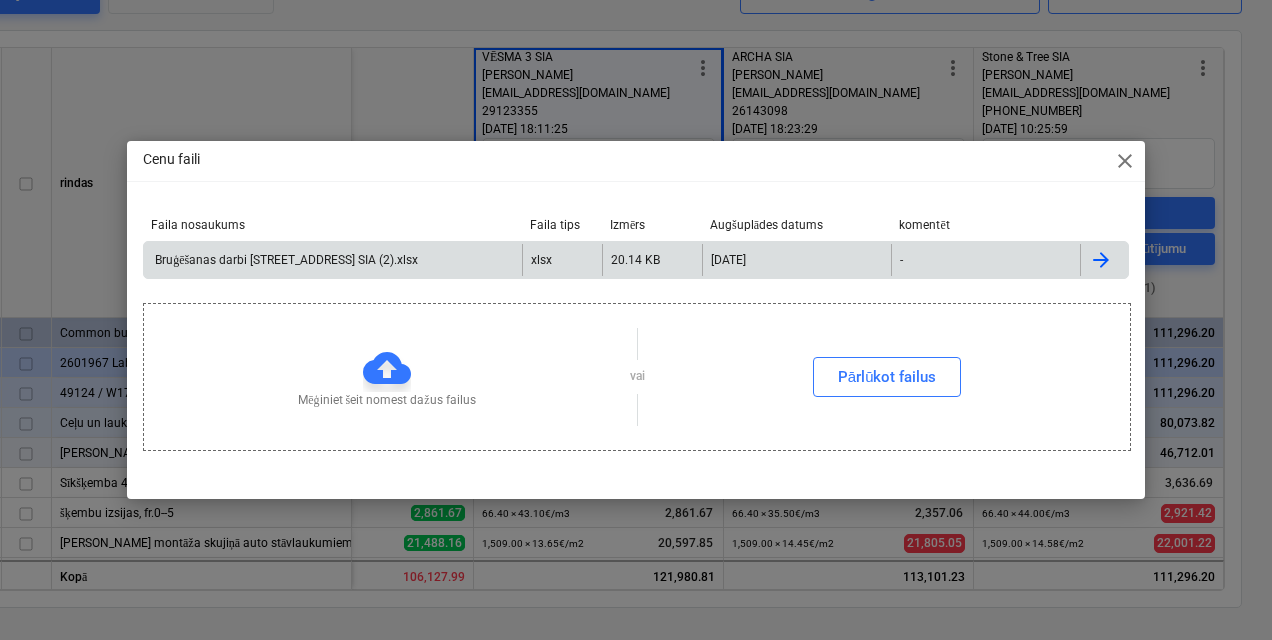click on "Bruģēšanas darbi [STREET_ADDRESS] SIA (2).xlsx" at bounding box center (333, 260) 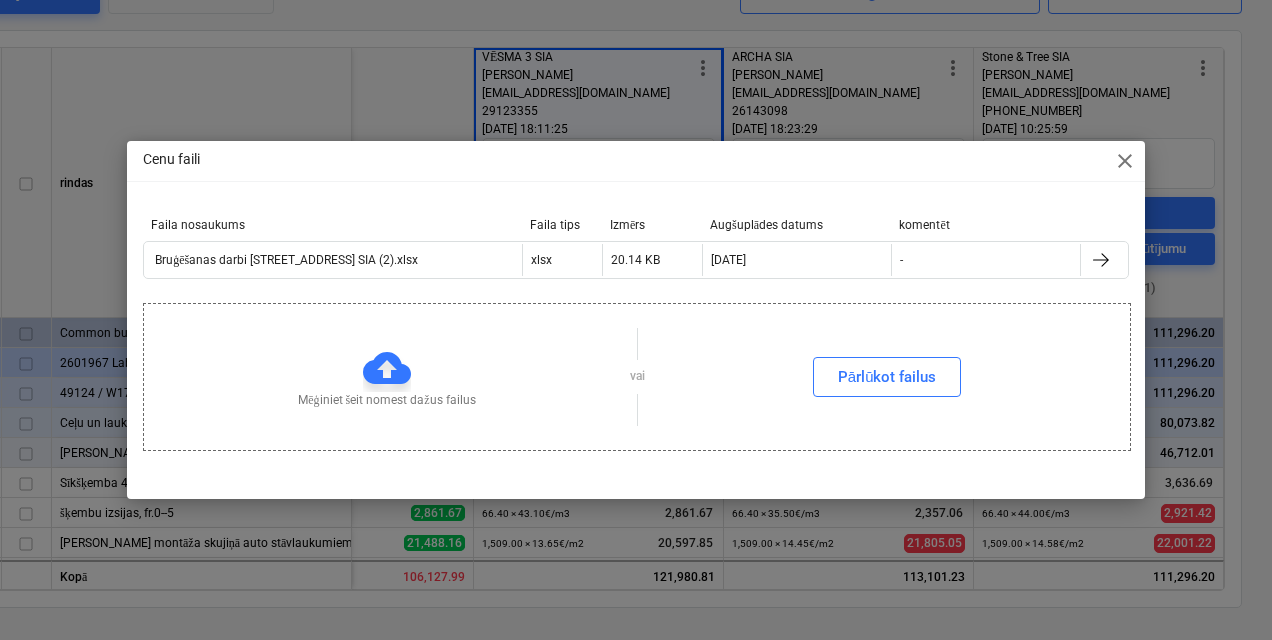 click on "Cenu faili close" at bounding box center (636, 161) 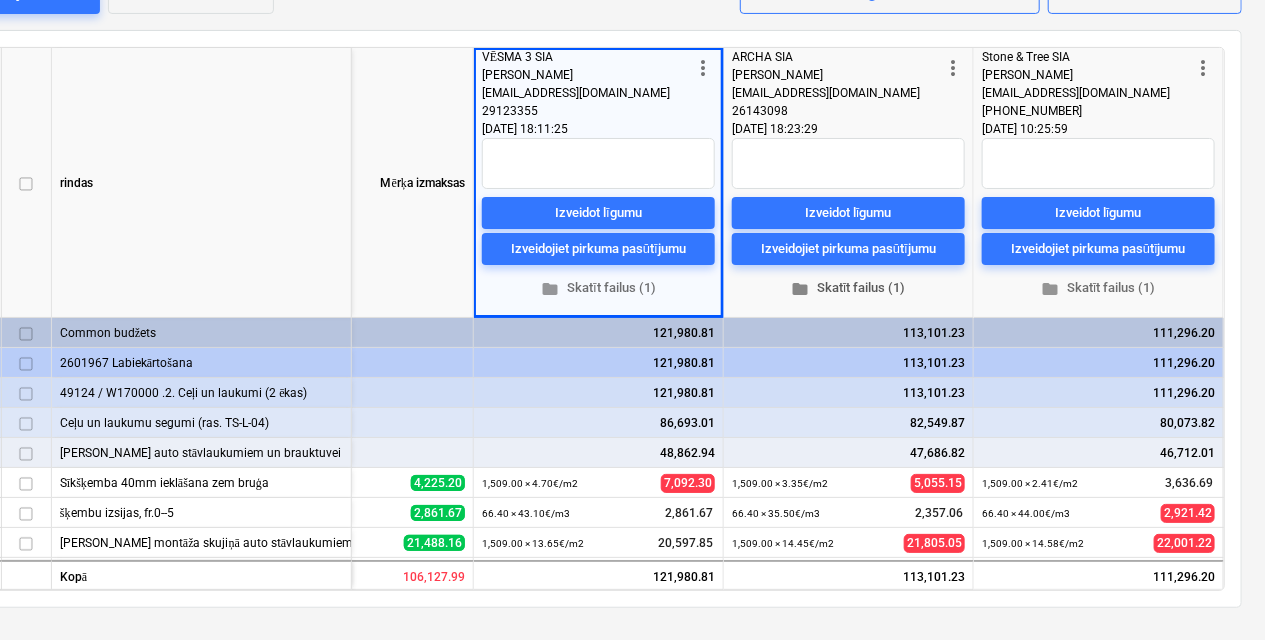 click on "folder Skatīt failus (1)" at bounding box center (848, 288) 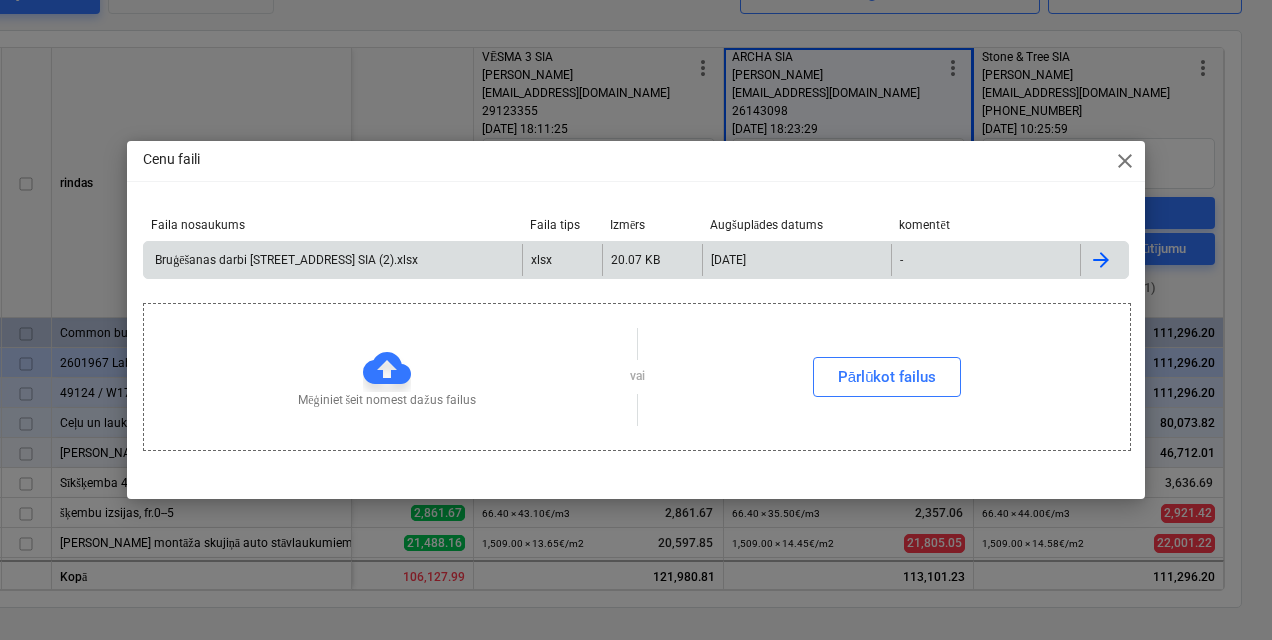 click on "Bruģēšanas darbi [STREET_ADDRESS] SIA (2).xlsx" at bounding box center (285, 260) 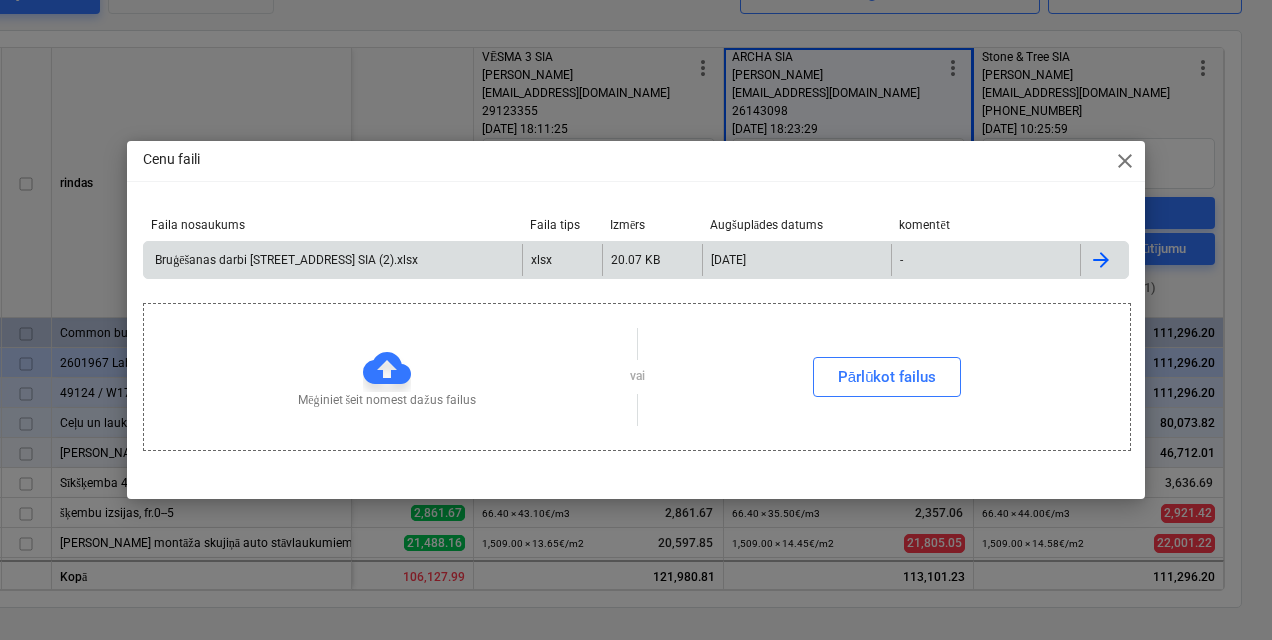 click on "Cenu faili close Faila nosaukums Faila tips Izmērs Augšuplādes datums komentēt   Bruģēšanas darbi [STREET_ADDRESS] SIA (2).xlsx xlsx 20.07 KB [DATE] - Please wait [DATE] Mēģiniet šeit nomest dažus failus vai Pārlūkot failus" at bounding box center (636, 320) 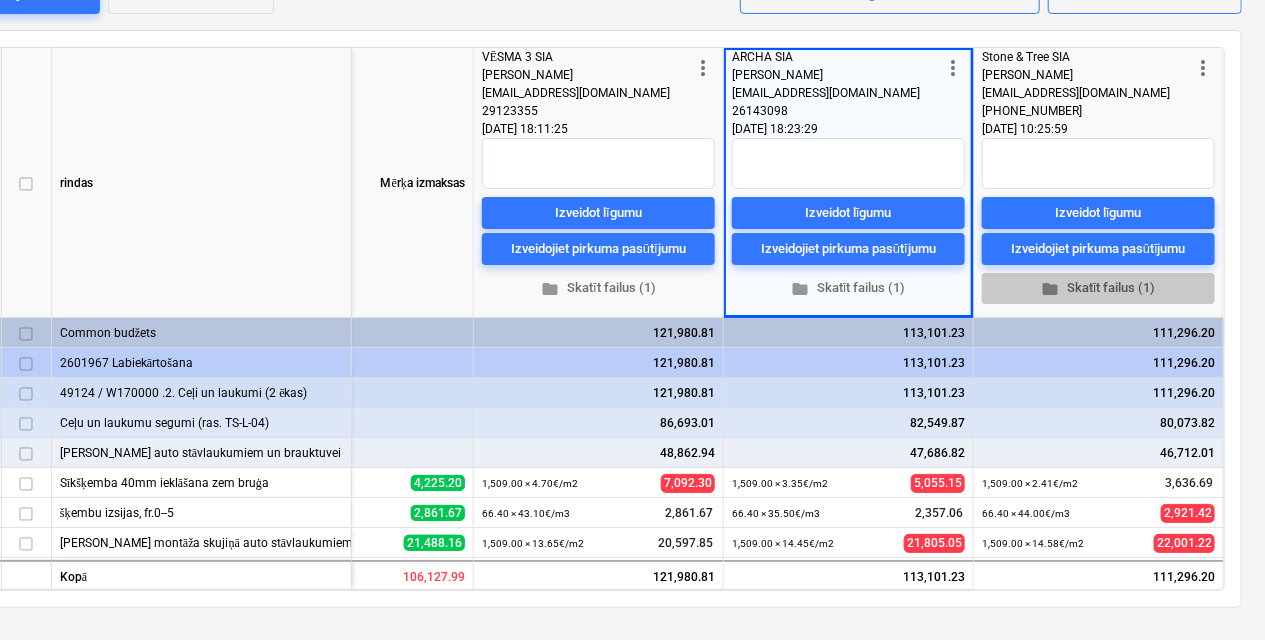 click on "folder Skatīt failus (1)" at bounding box center (1098, 288) 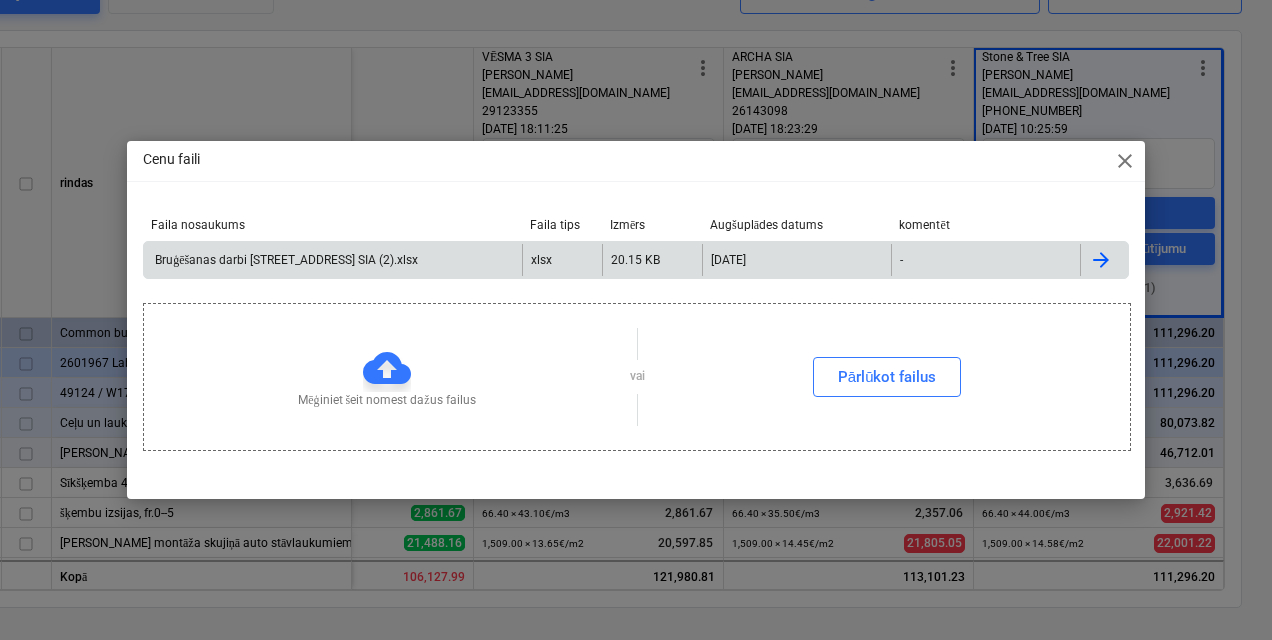 click on "Bruģēšanas darbi [STREET_ADDRESS] SIA (2).xlsx" at bounding box center [285, 260] 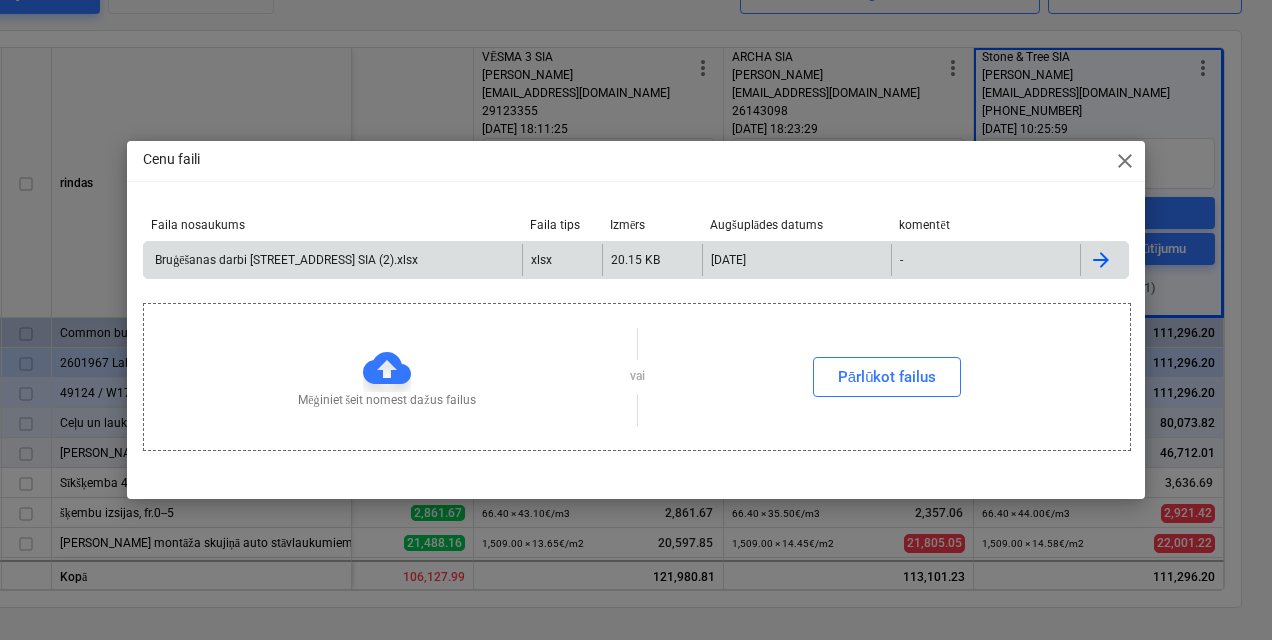 click on "Cenu faili close Faila nosaukums Faila tips Izmērs Augšuplādes datums komentēt   Bruģēšanas darbi [STREET_ADDRESS] SIA (2).xlsx xlsx 20.15 KB [DATE] - Please wait Mēģiniet šeit nomest dažus failus vai Pārlūkot failus" at bounding box center [636, 320] 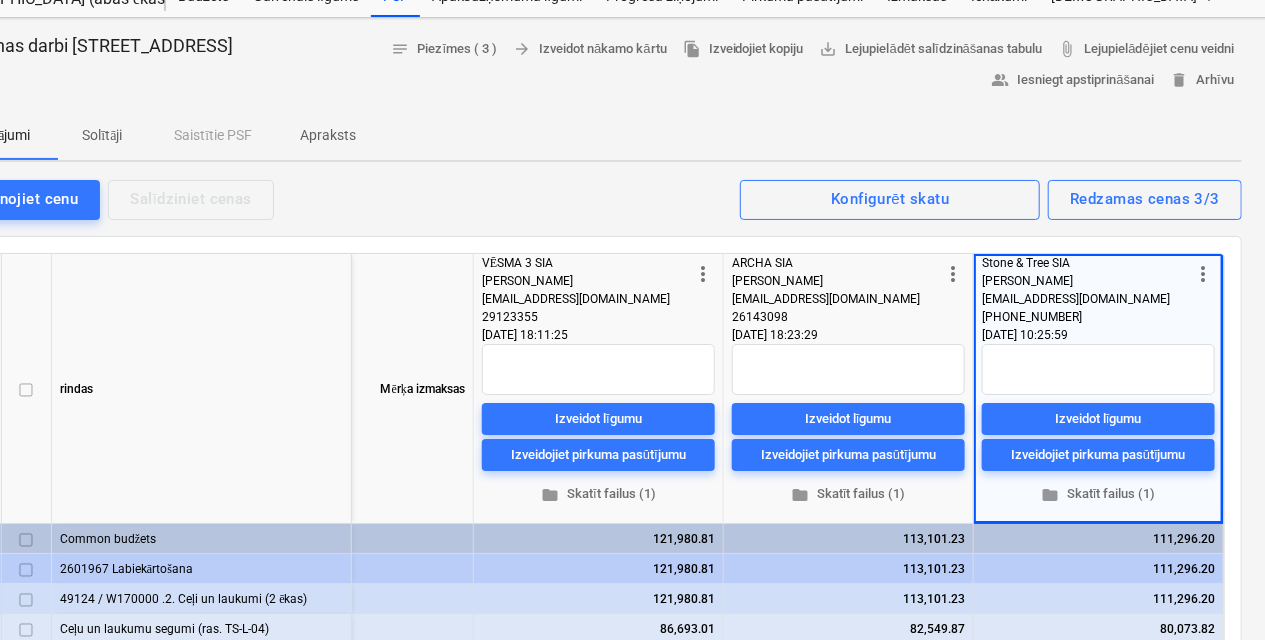 scroll, scrollTop: 0, scrollLeft: 96, axis: horizontal 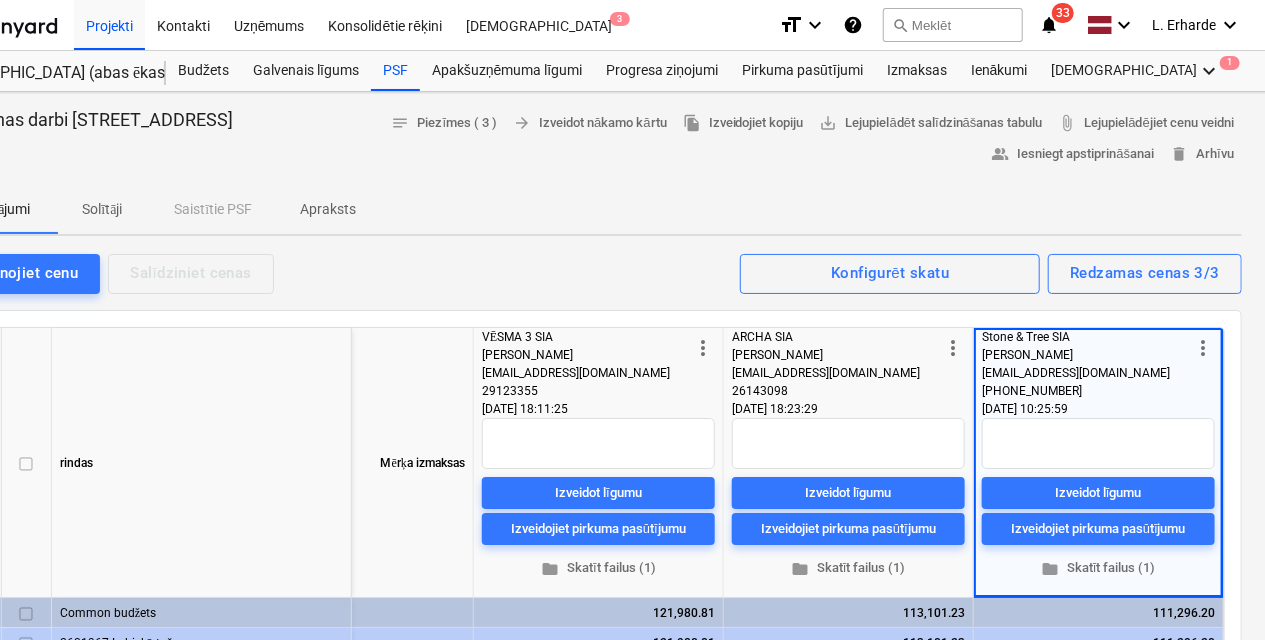 click on "Apraksts" at bounding box center [328, 209] 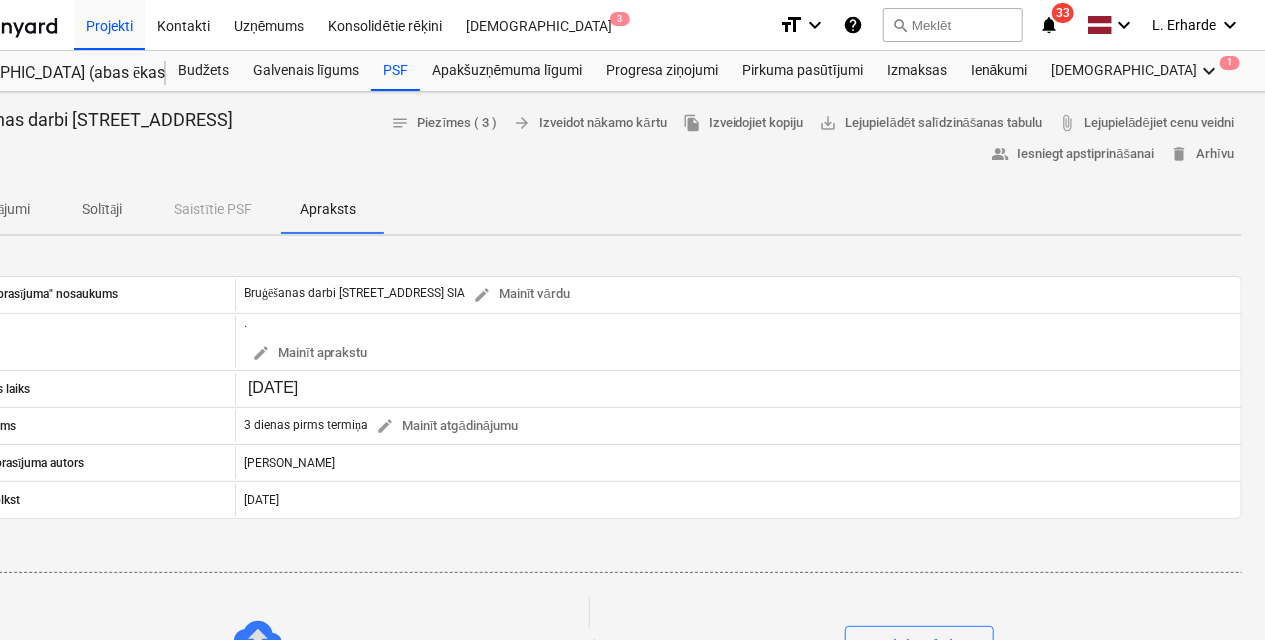scroll, scrollTop: 0, scrollLeft: 102, axis: horizontal 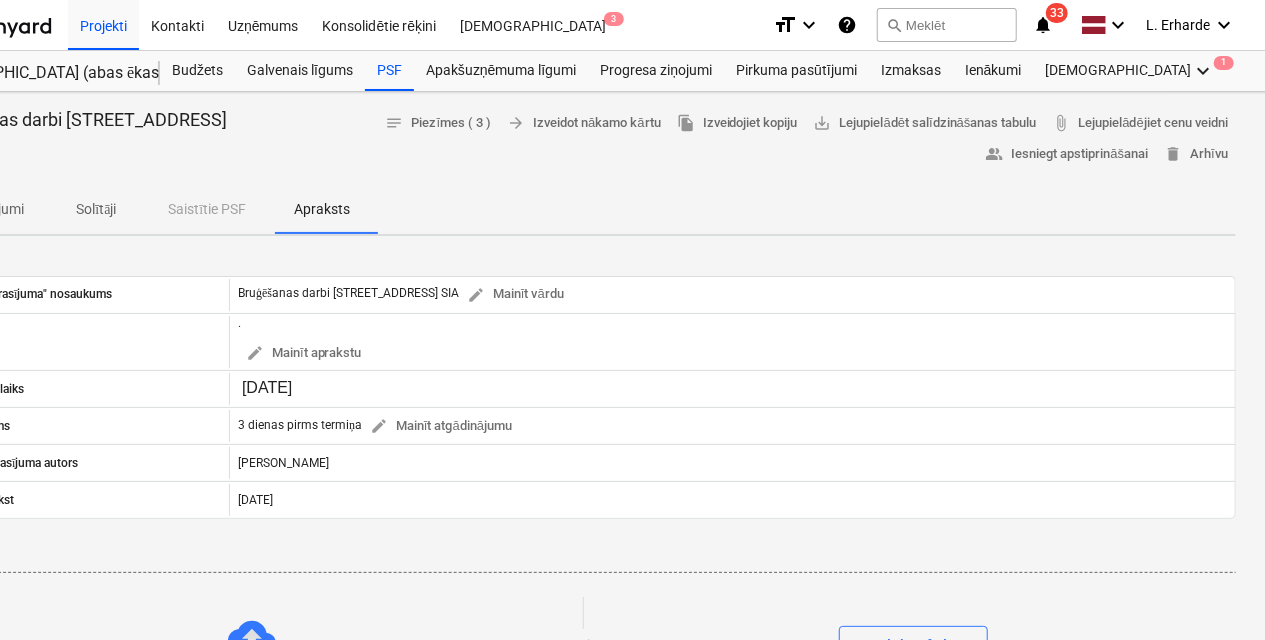 drag, startPoint x: 1264, startPoint y: 211, endPoint x: 1266, endPoint y: 271, distance: 60.033325 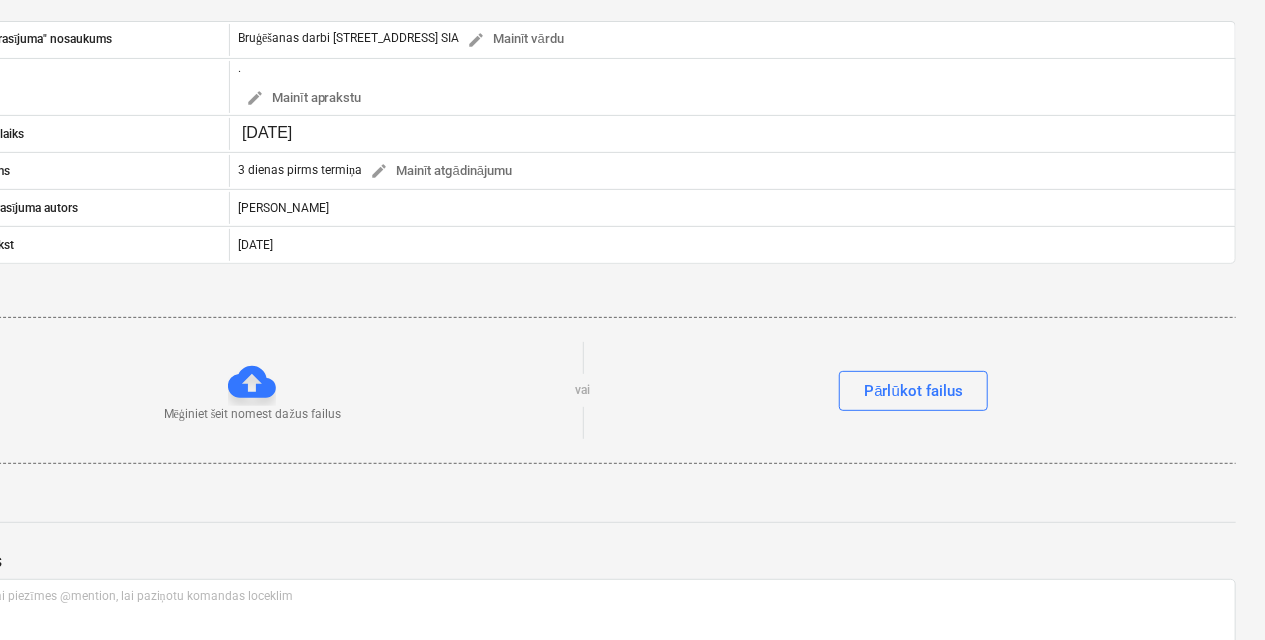 scroll, scrollTop: 260, scrollLeft: 102, axis: both 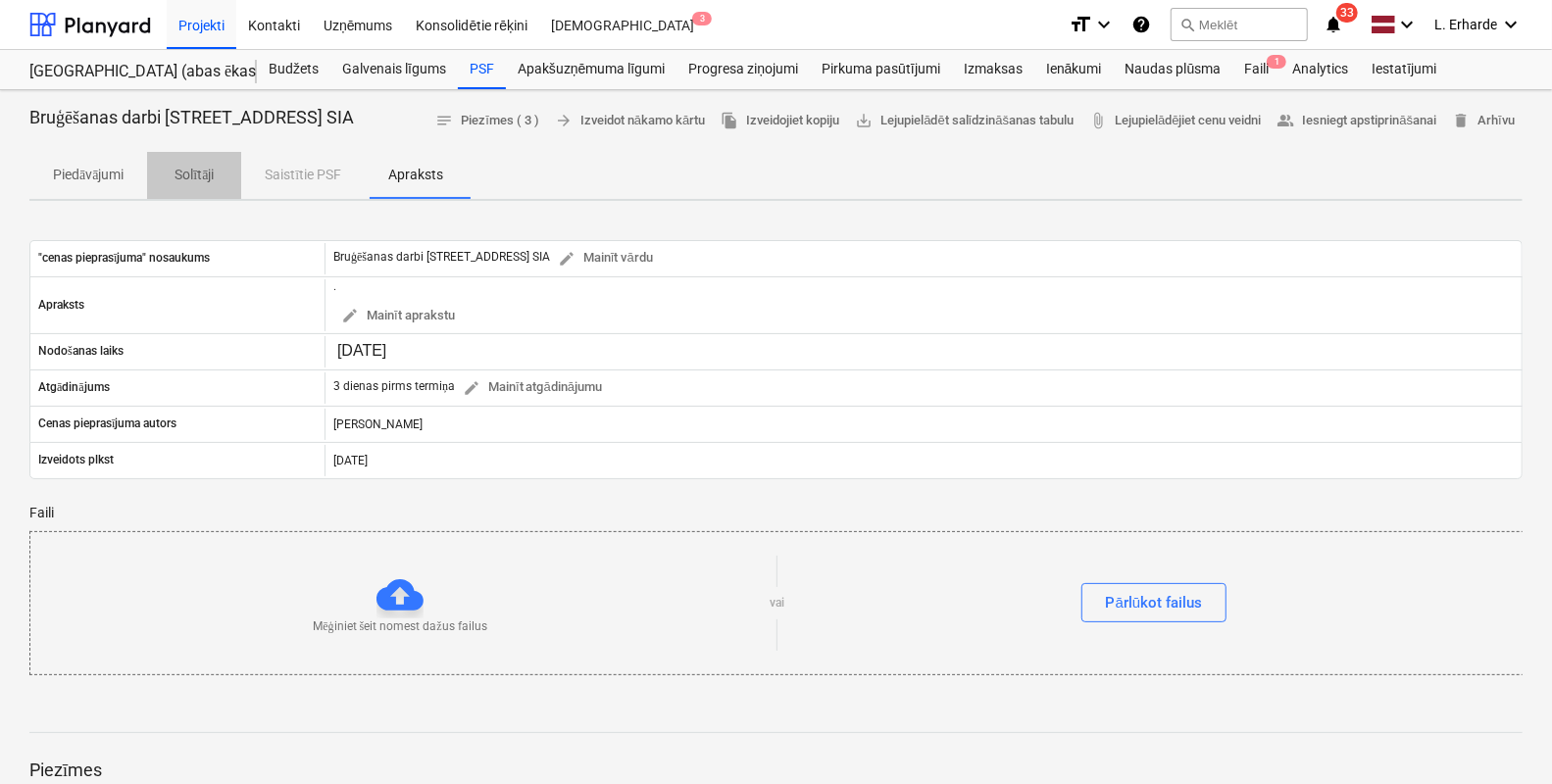click on "Solītāji" at bounding box center [194, 174] 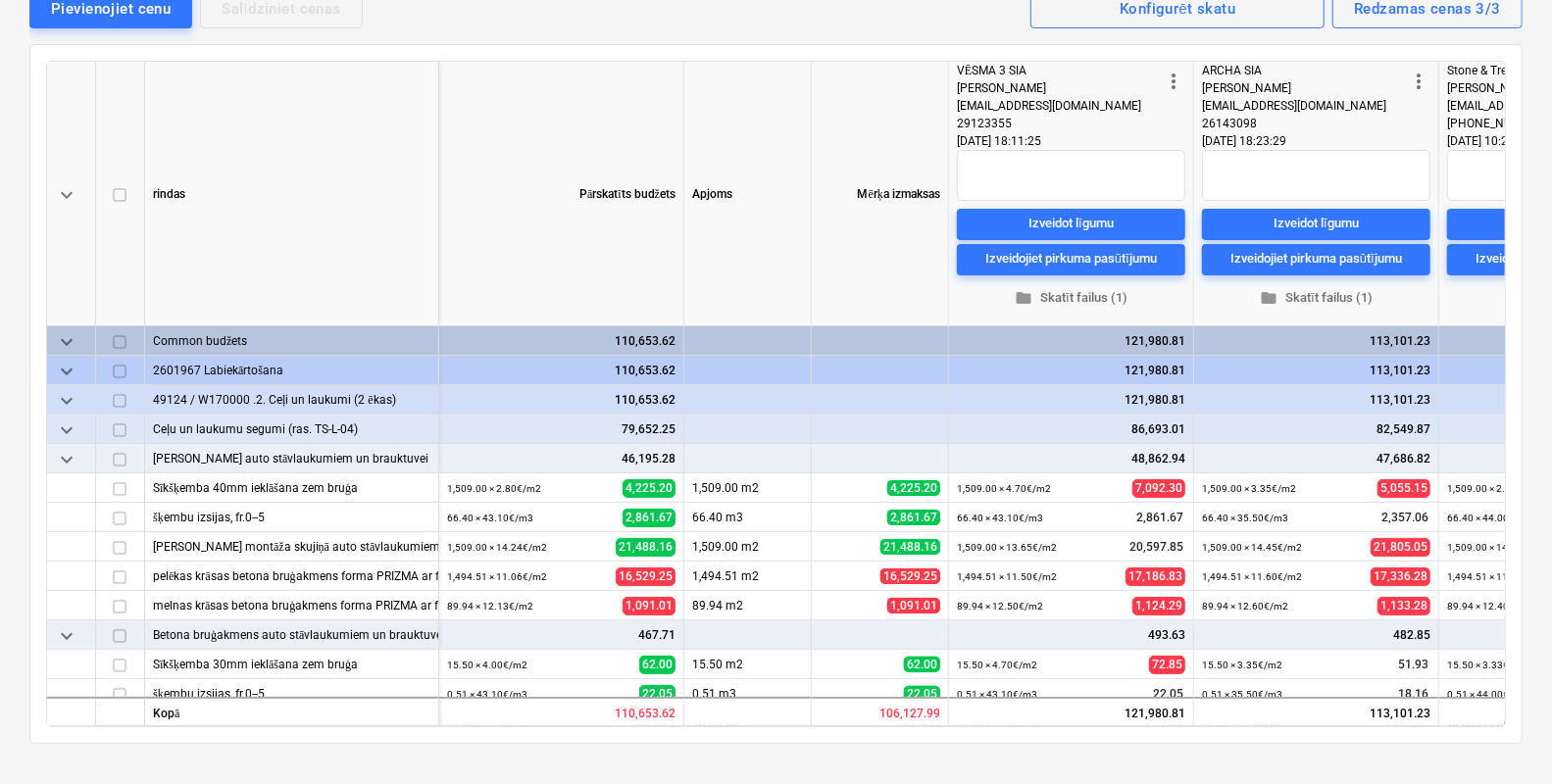 scroll, scrollTop: 234, scrollLeft: 0, axis: vertical 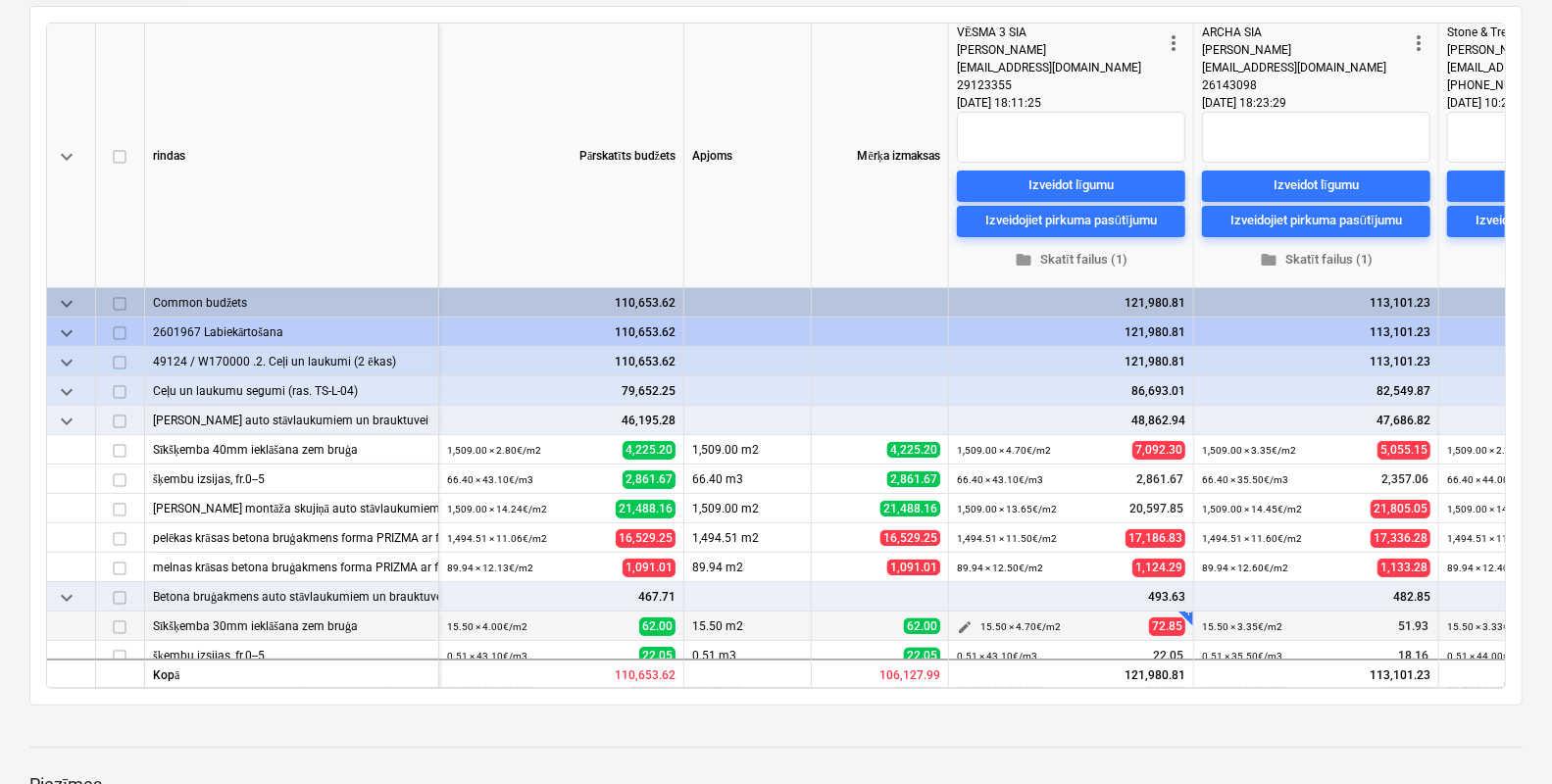 type 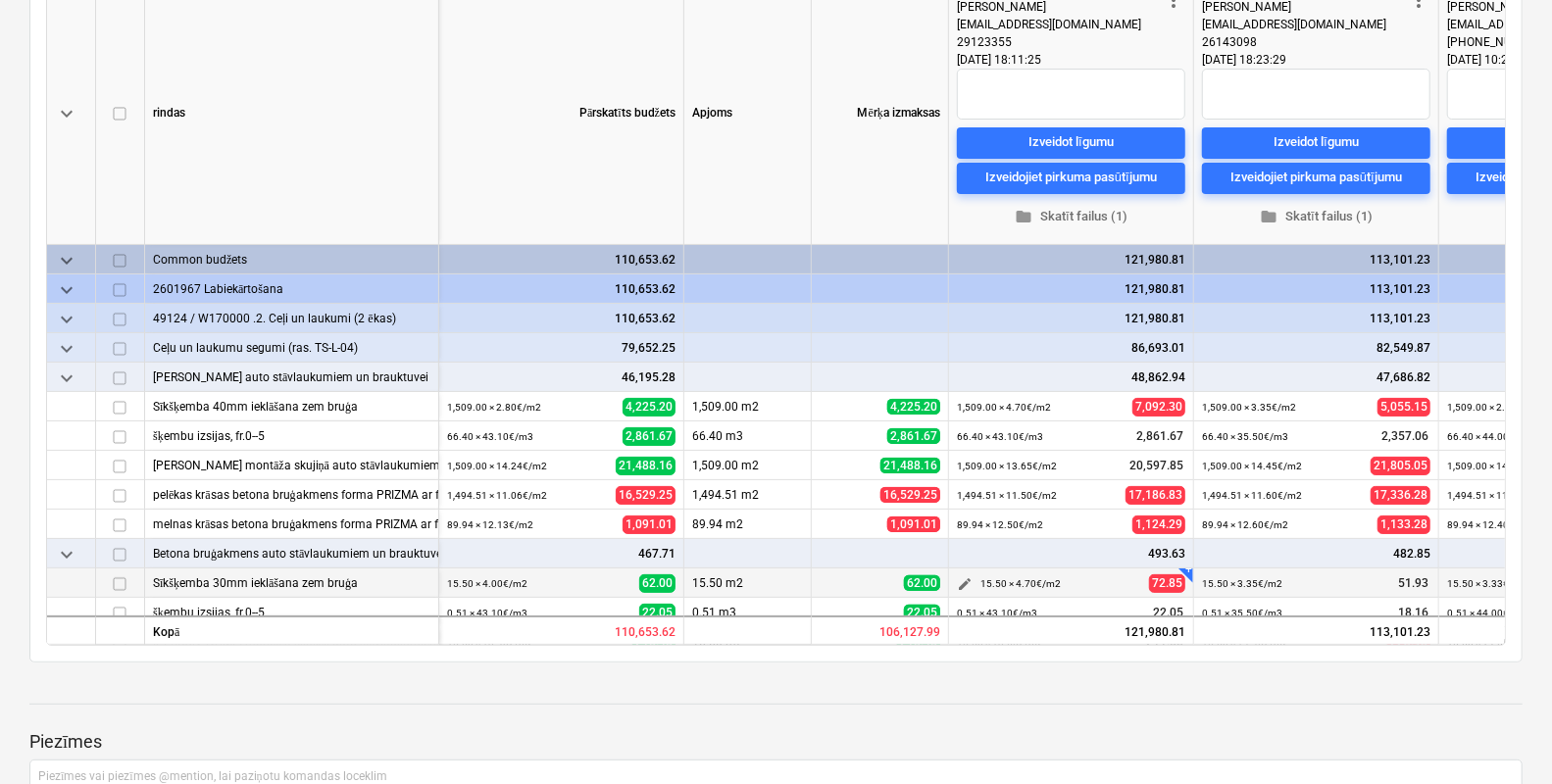 scroll, scrollTop: 317, scrollLeft: 0, axis: vertical 